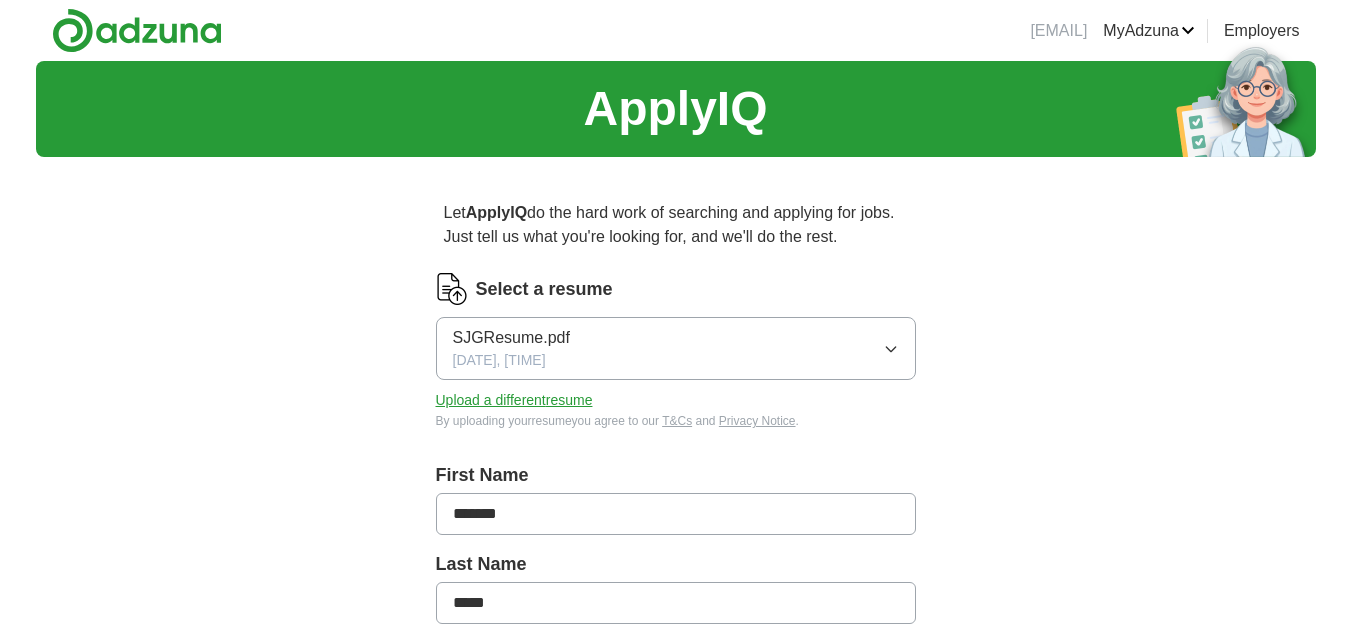 scroll, scrollTop: 0, scrollLeft: 0, axis: both 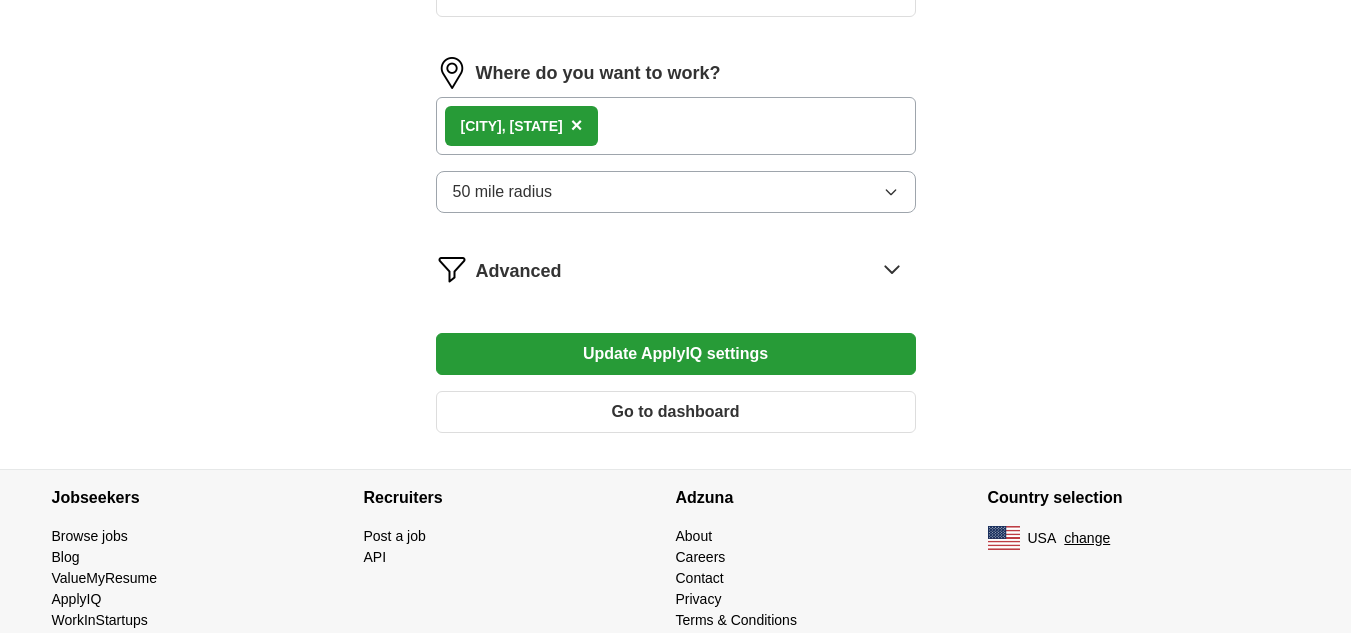 click on "Update ApplyIQ settings" at bounding box center (676, 354) 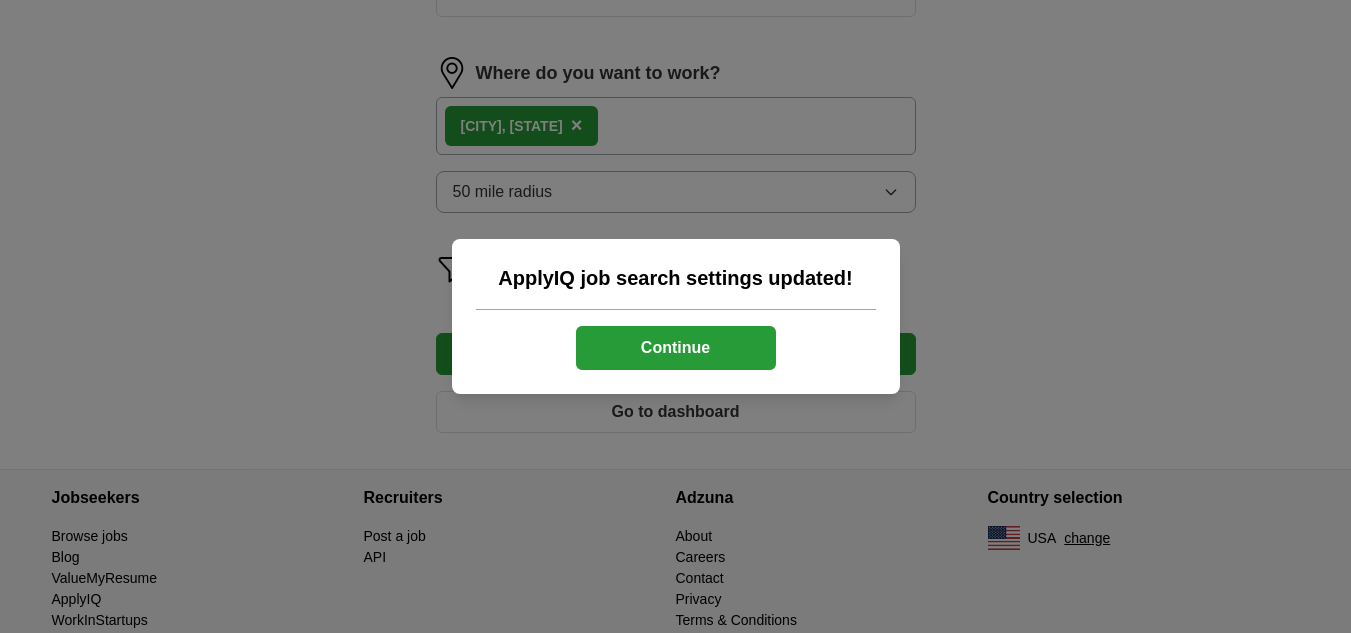 click on "Continue" at bounding box center [676, 348] 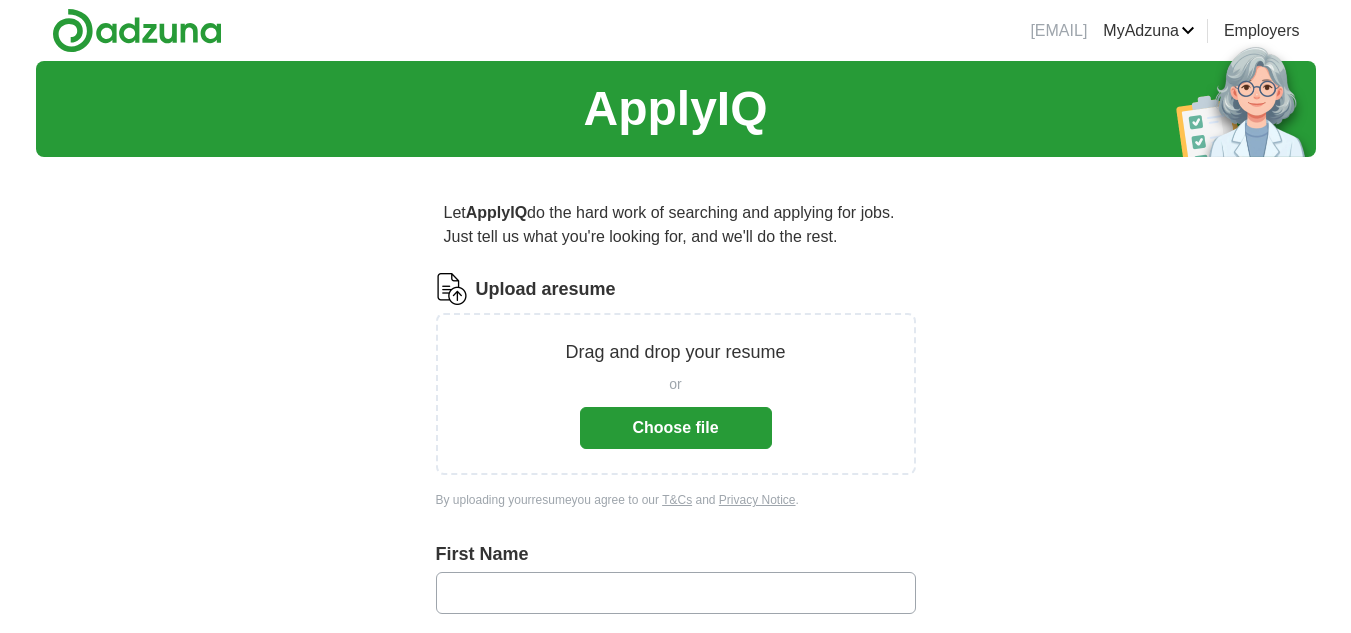 scroll, scrollTop: 0, scrollLeft: 0, axis: both 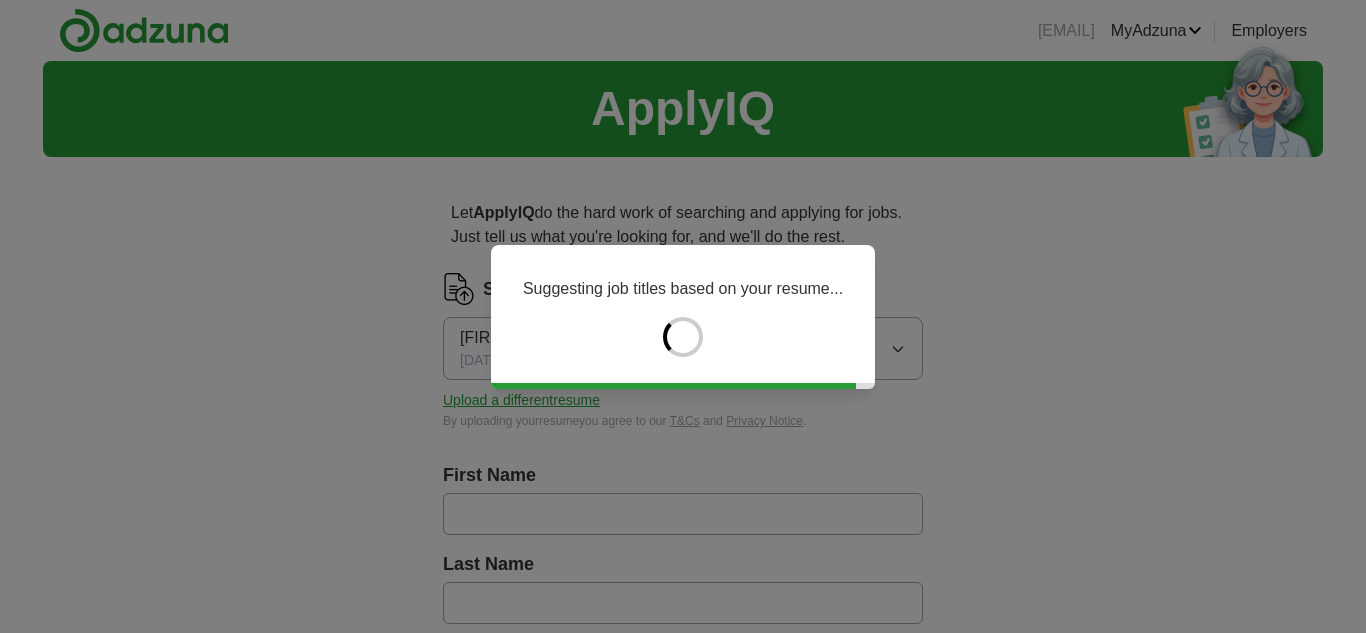 type on "****" 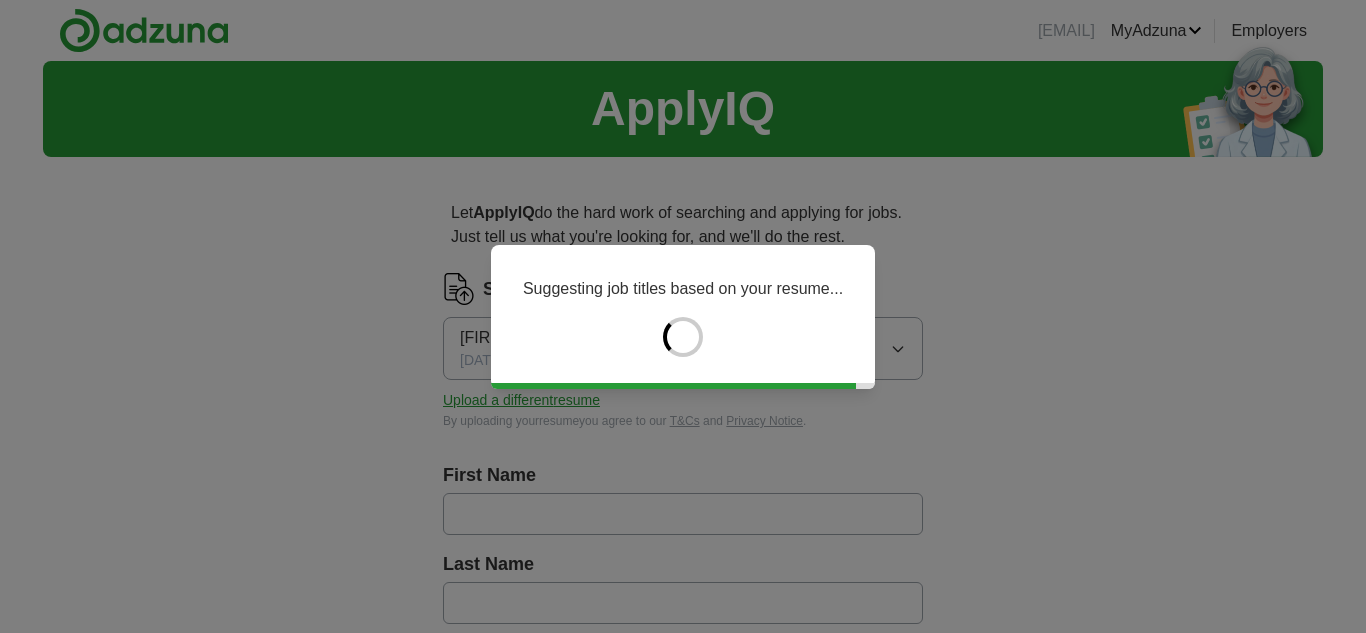 type on "*****" 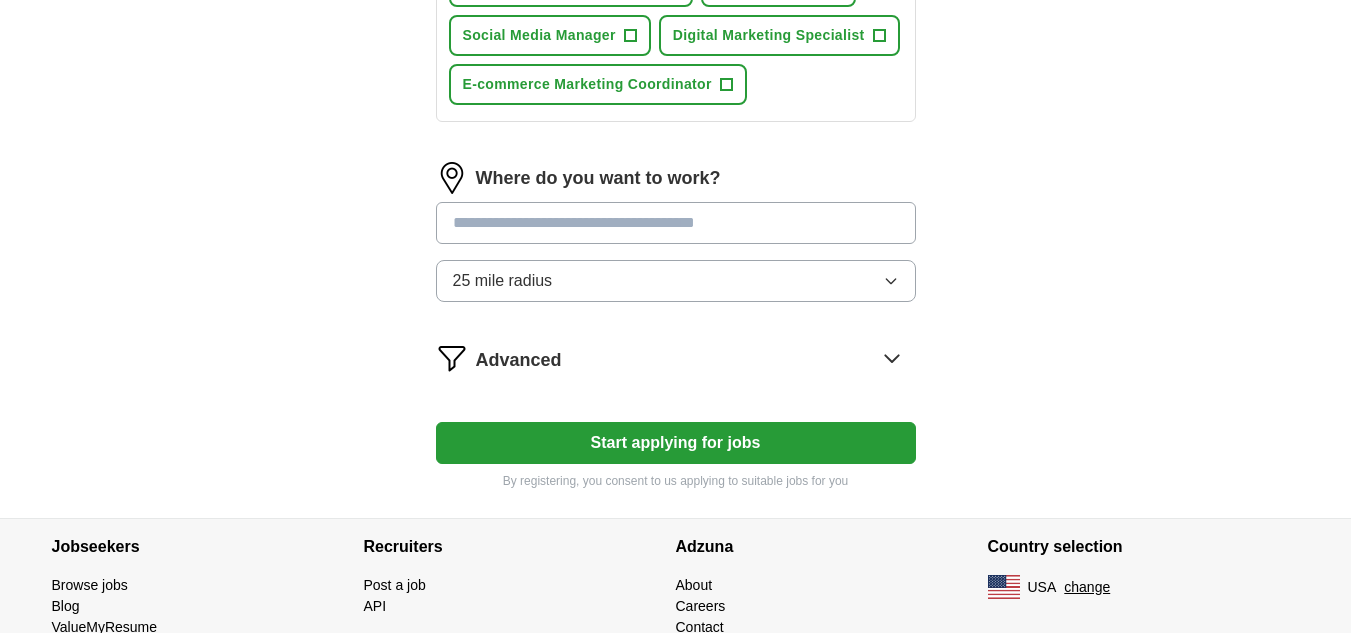 scroll, scrollTop: 1034, scrollLeft: 0, axis: vertical 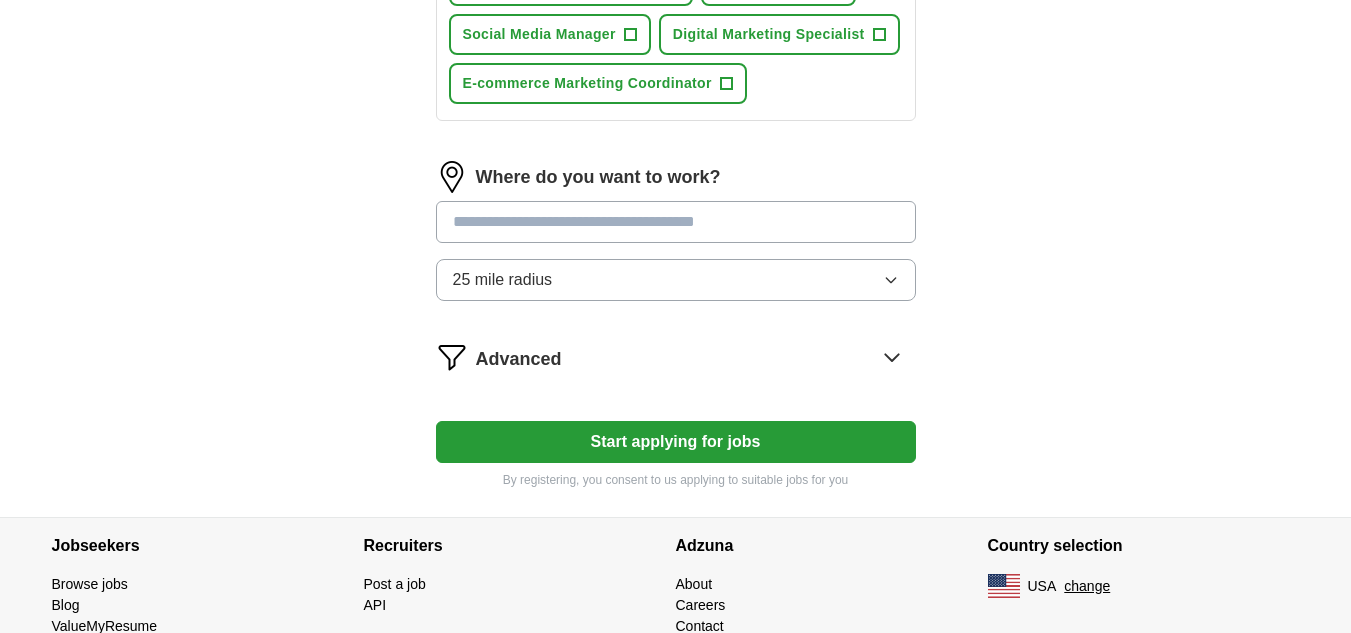 click on "Where do you want to work?" at bounding box center [676, 177] 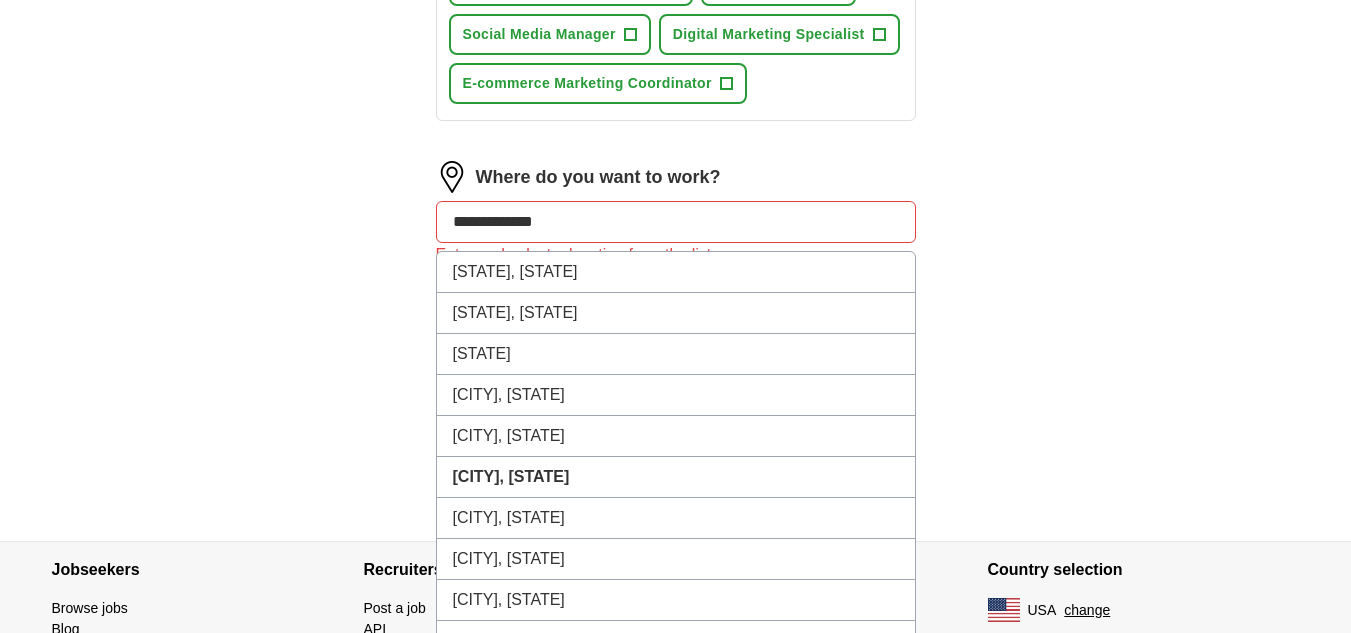 click on "**********" at bounding box center [676, -216] 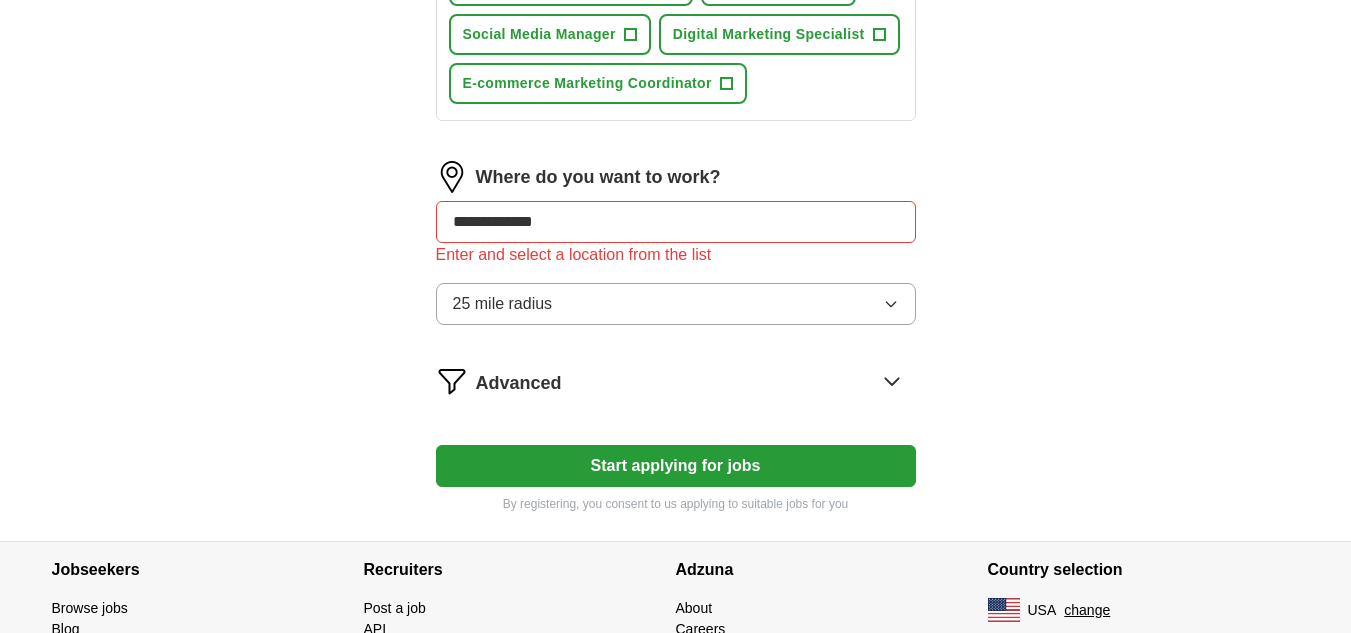 click on "25 mile radius" at bounding box center (676, 304) 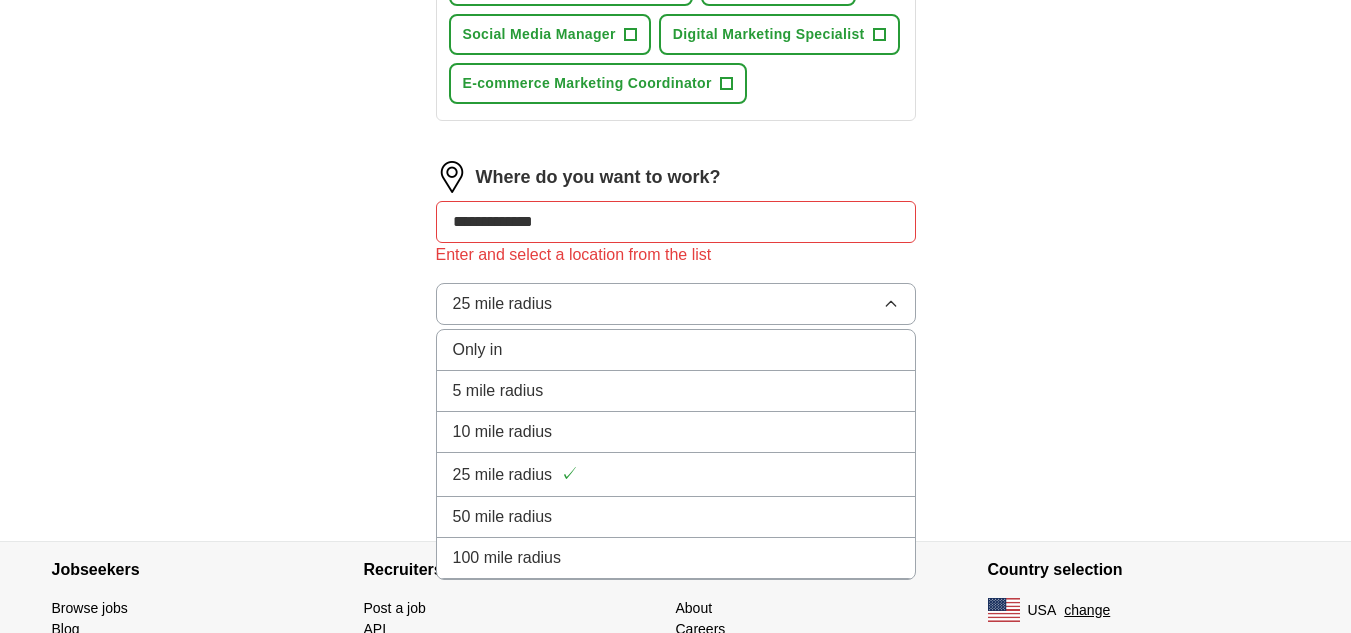 click on "50 mile radius" at bounding box center (676, 517) 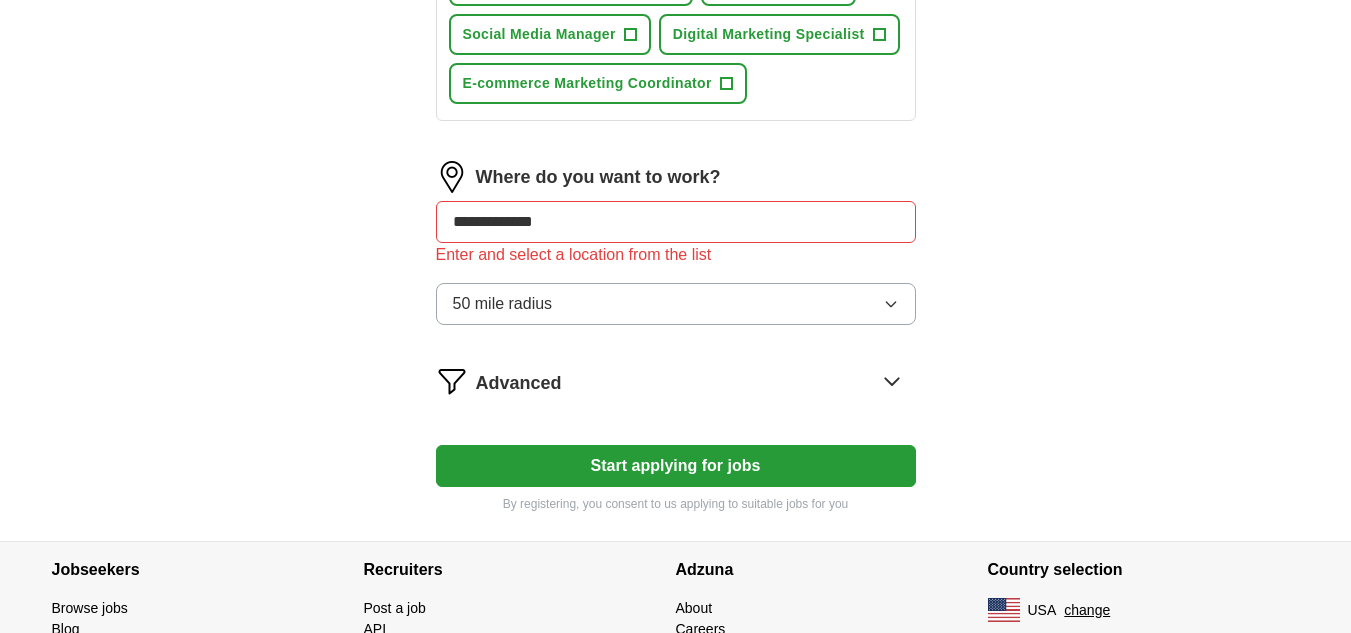 click on "50 mile radius" at bounding box center (676, 304) 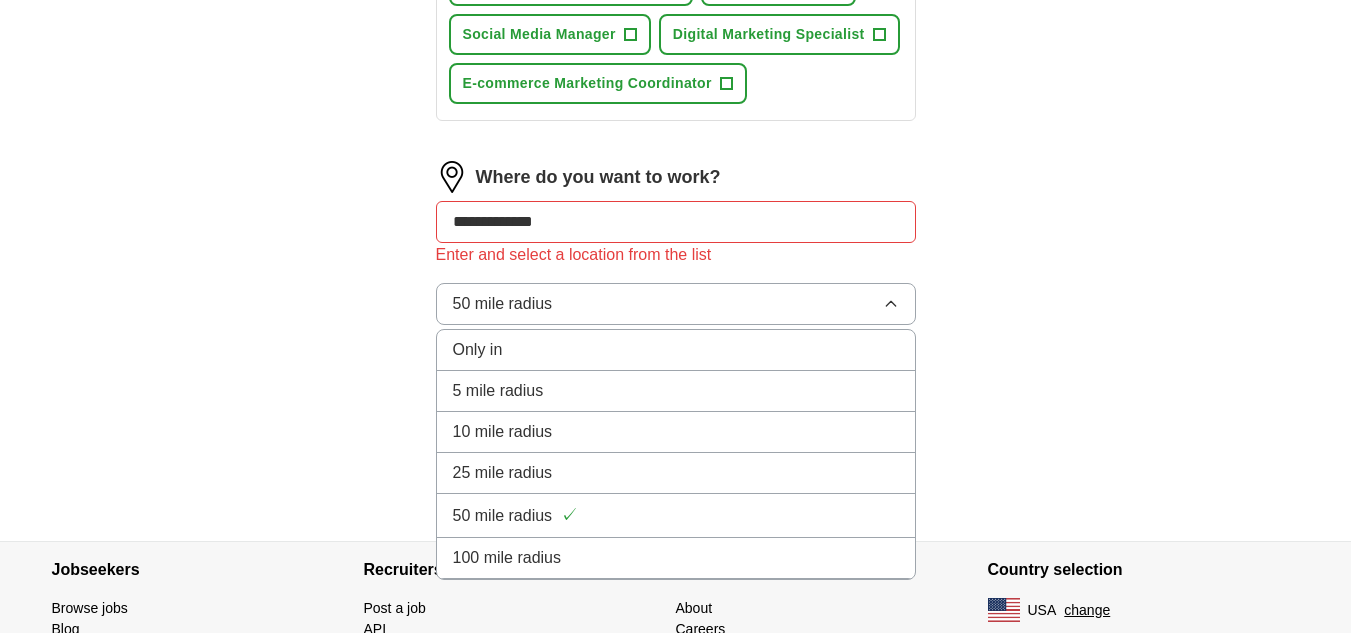 click on "25 mile radius" at bounding box center (676, 473) 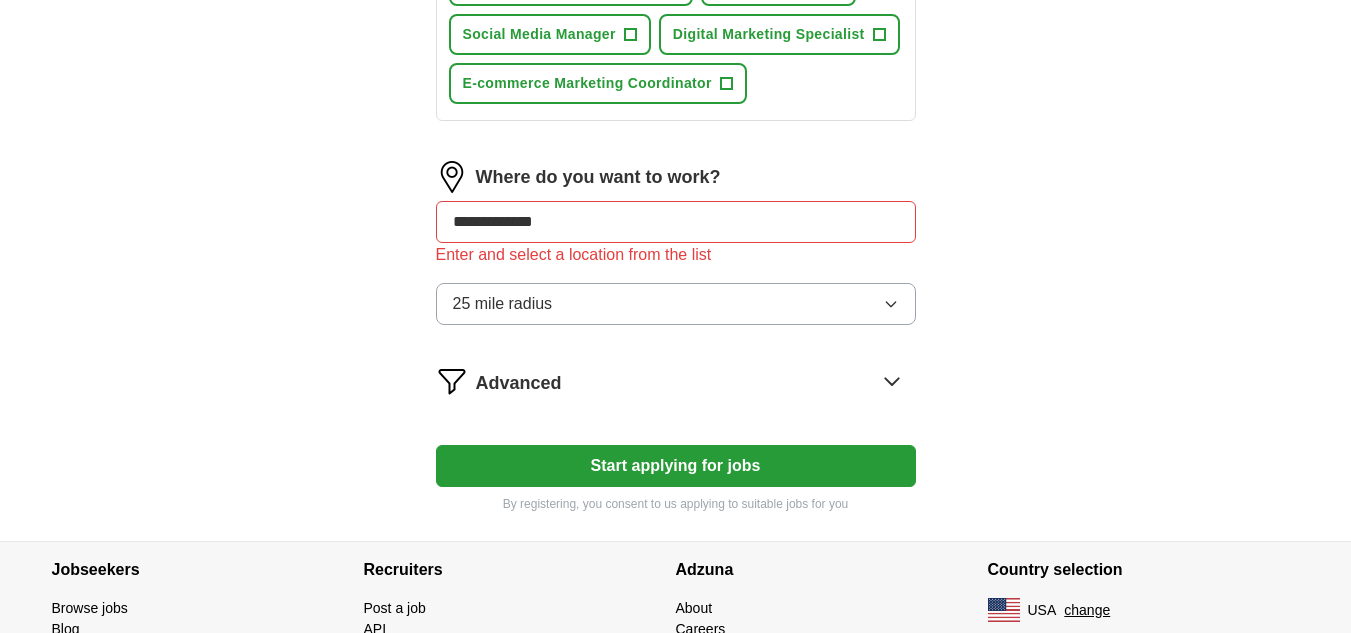 click on "**********" at bounding box center [676, -160] 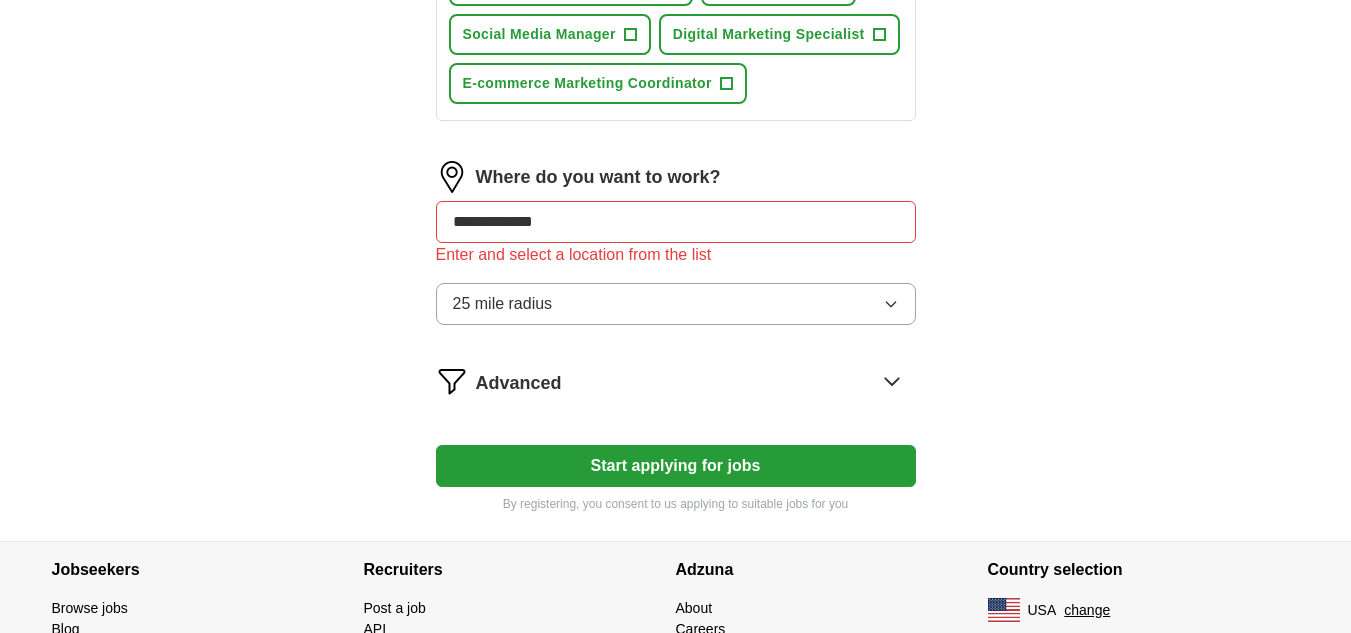 click 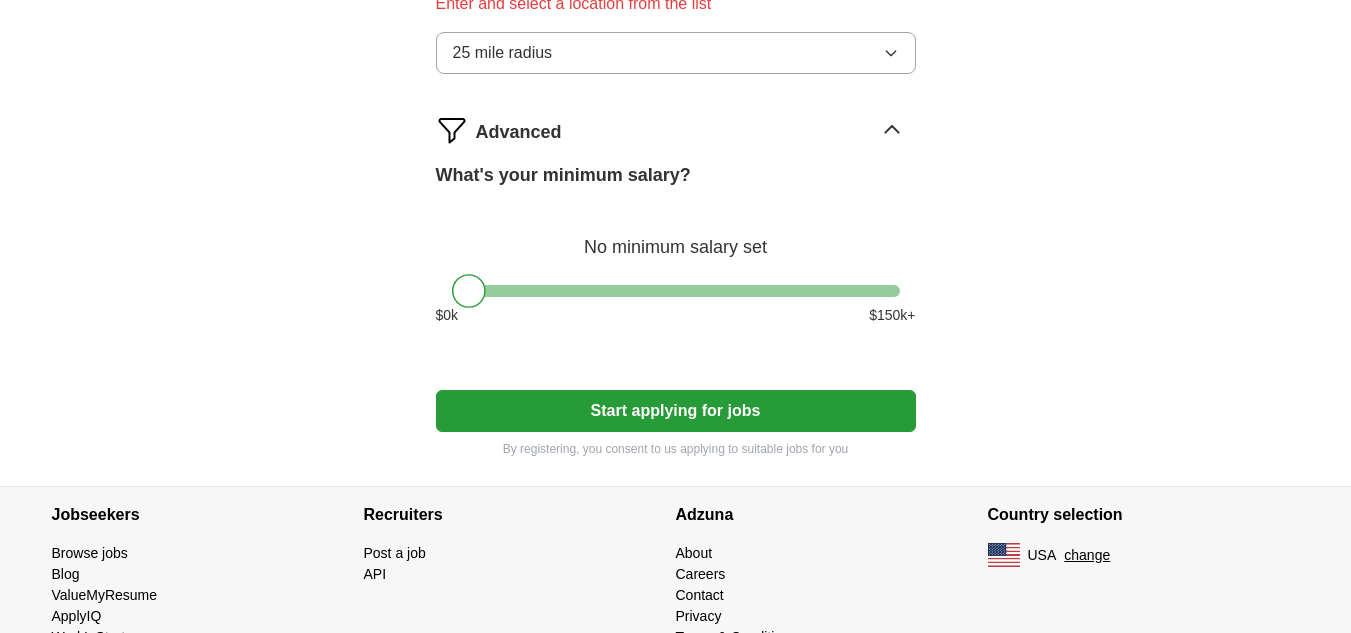 scroll, scrollTop: 1340, scrollLeft: 0, axis: vertical 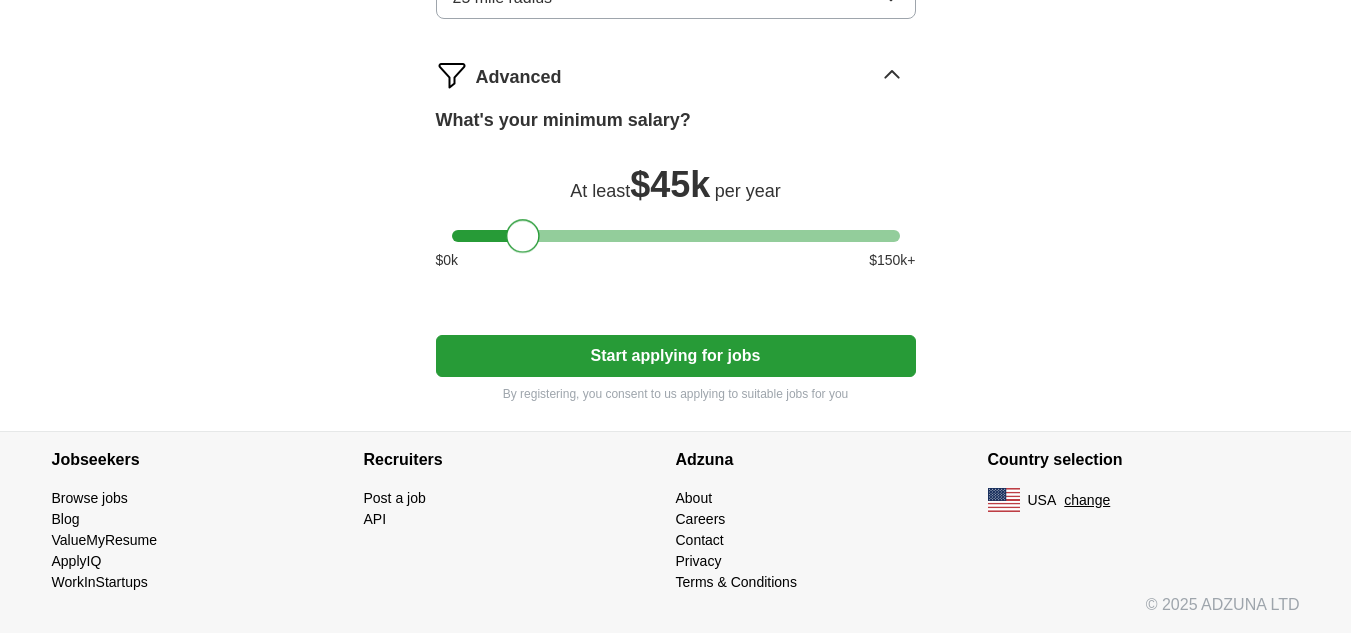 drag, startPoint x: 473, startPoint y: 237, endPoint x: 528, endPoint y: 228, distance: 55.7315 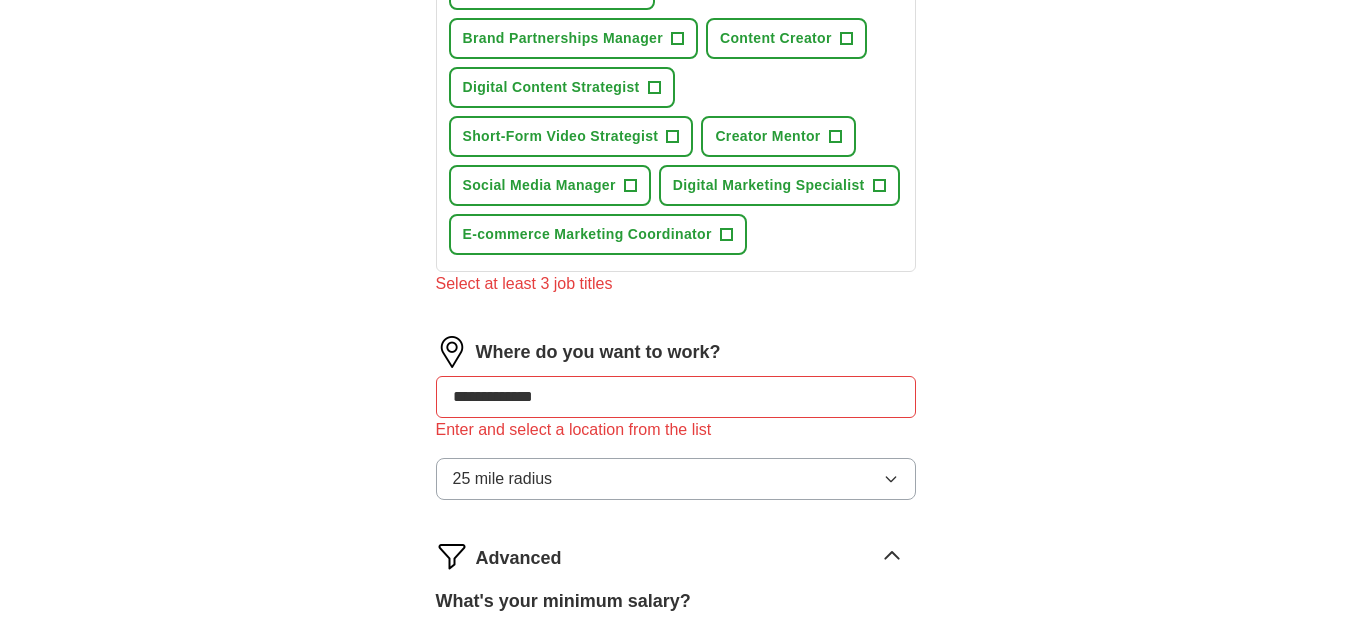 scroll, scrollTop: 882, scrollLeft: 0, axis: vertical 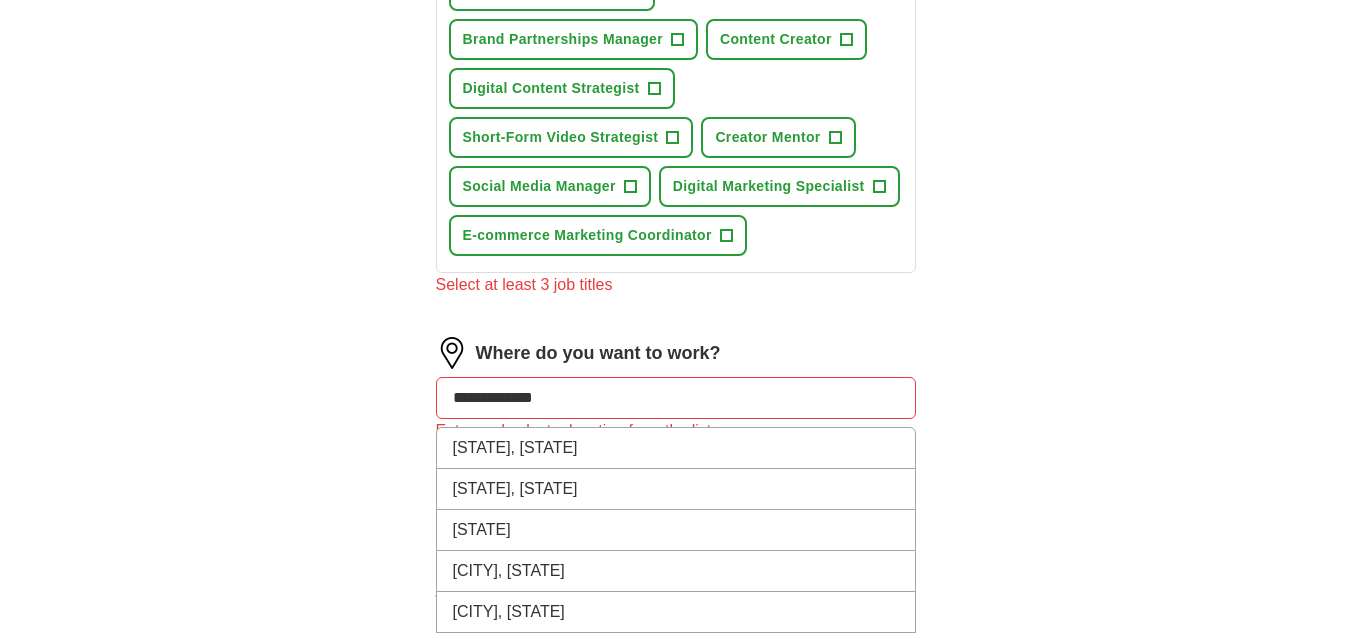 click on "**********" at bounding box center (676, 398) 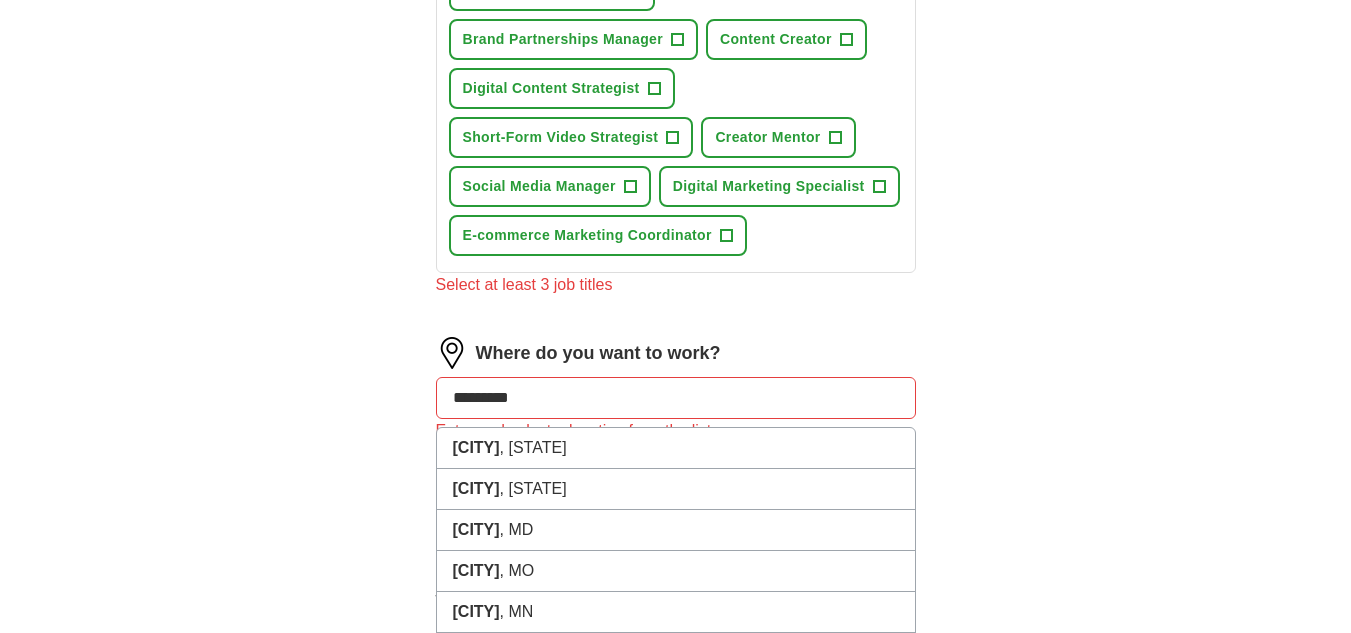 type on "*********" 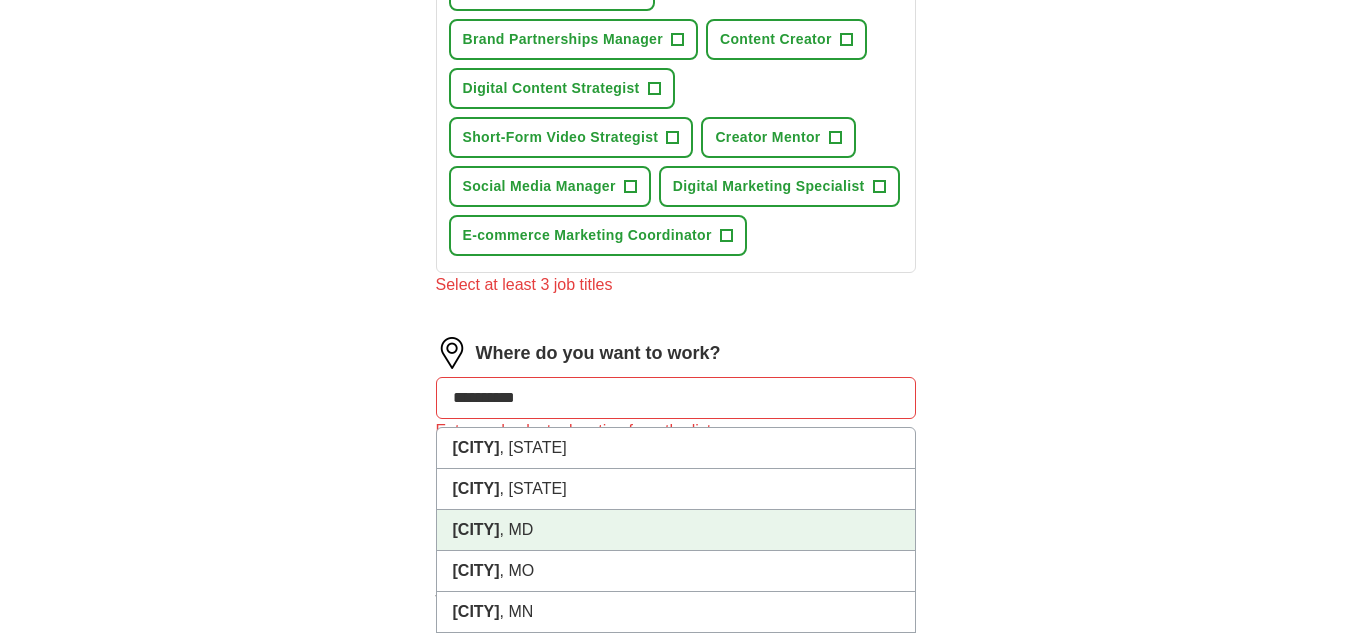 click on "[CITY], [STATE]" at bounding box center (676, 530) 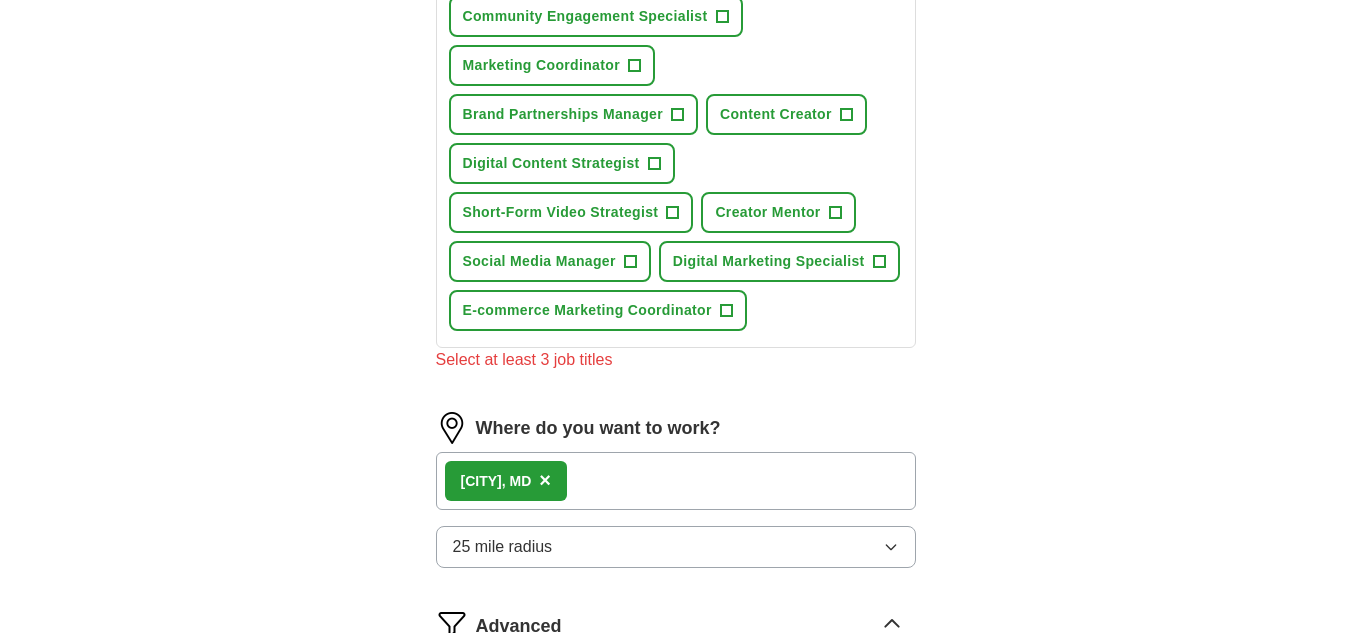 scroll, scrollTop: 802, scrollLeft: 0, axis: vertical 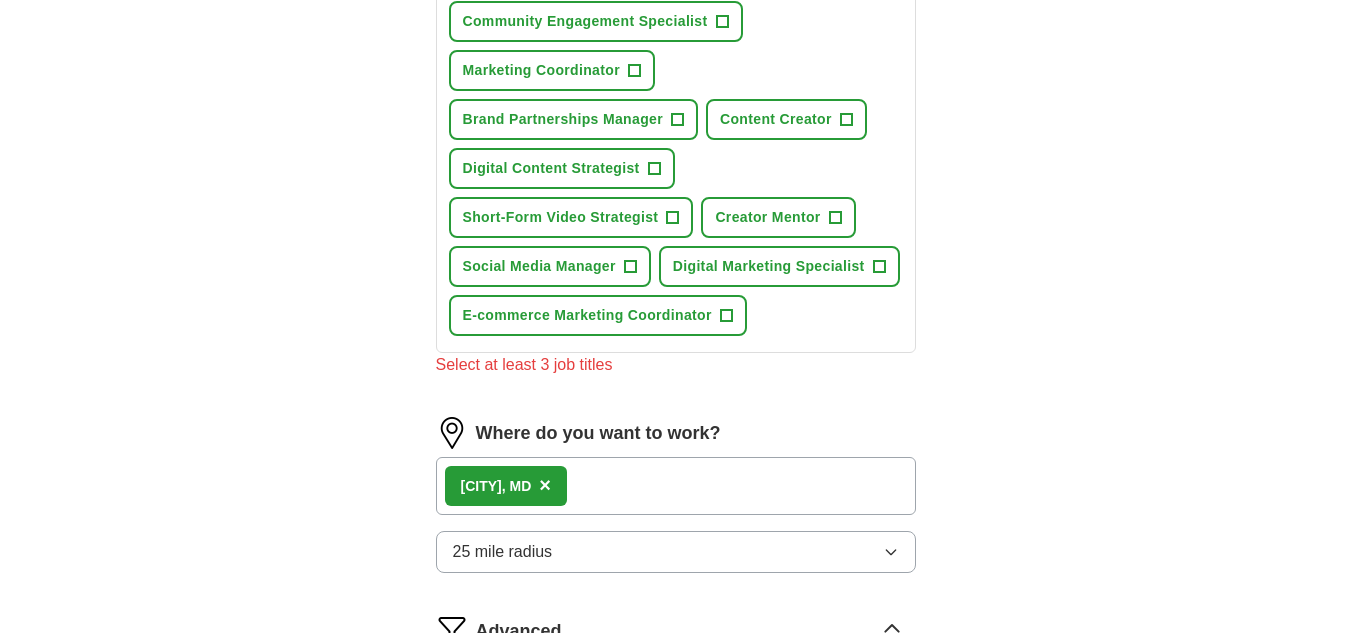 click on "[CITY], [STATE] ×" at bounding box center (676, 486) 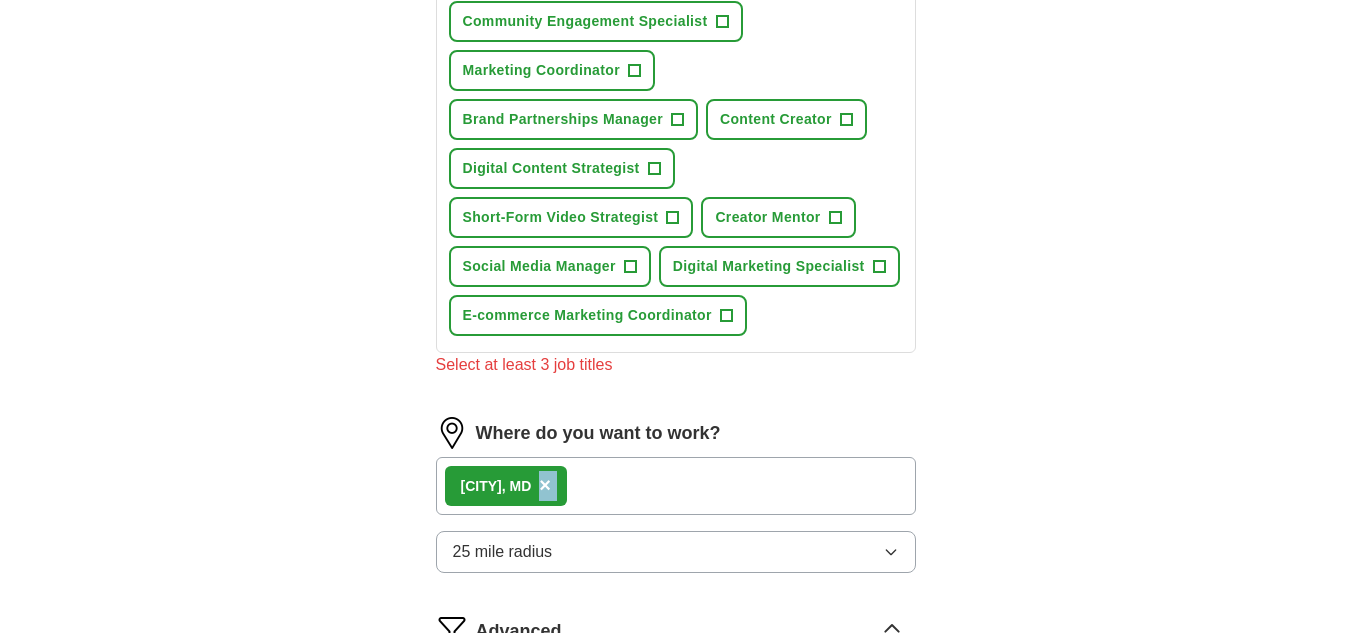 click on "[CITY], [STATE] ×" at bounding box center (676, 486) 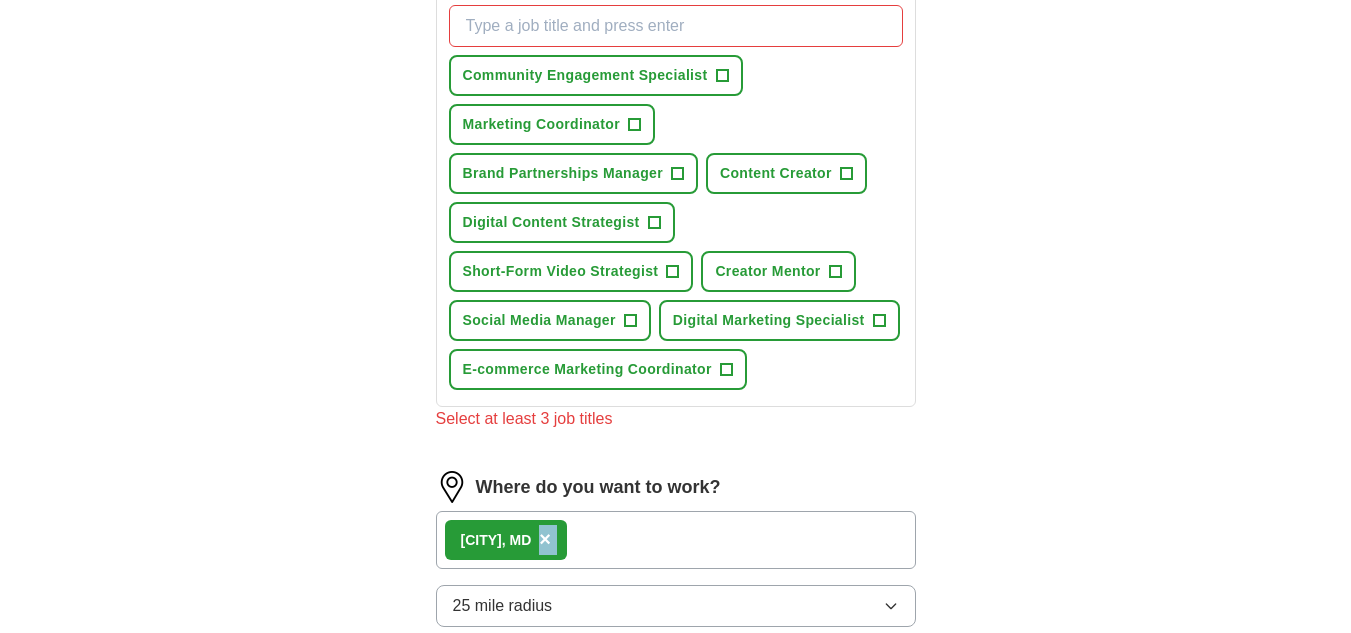 click on "×" at bounding box center [545, 539] 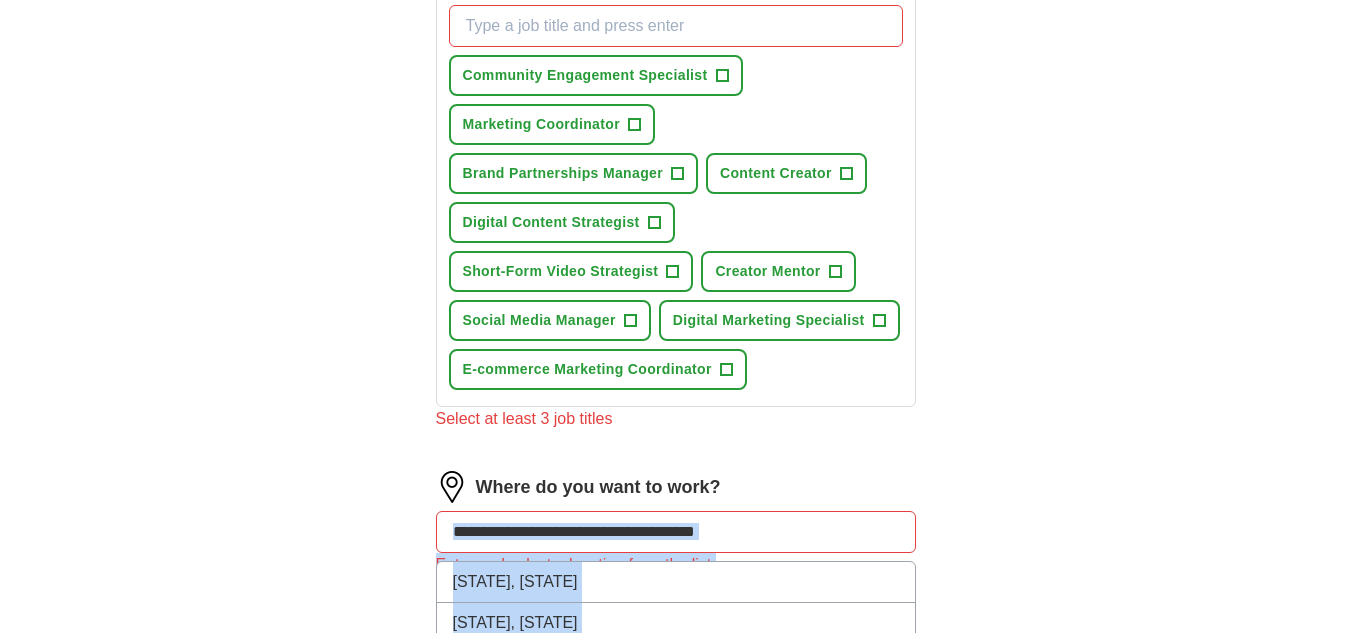 click at bounding box center (676, 532) 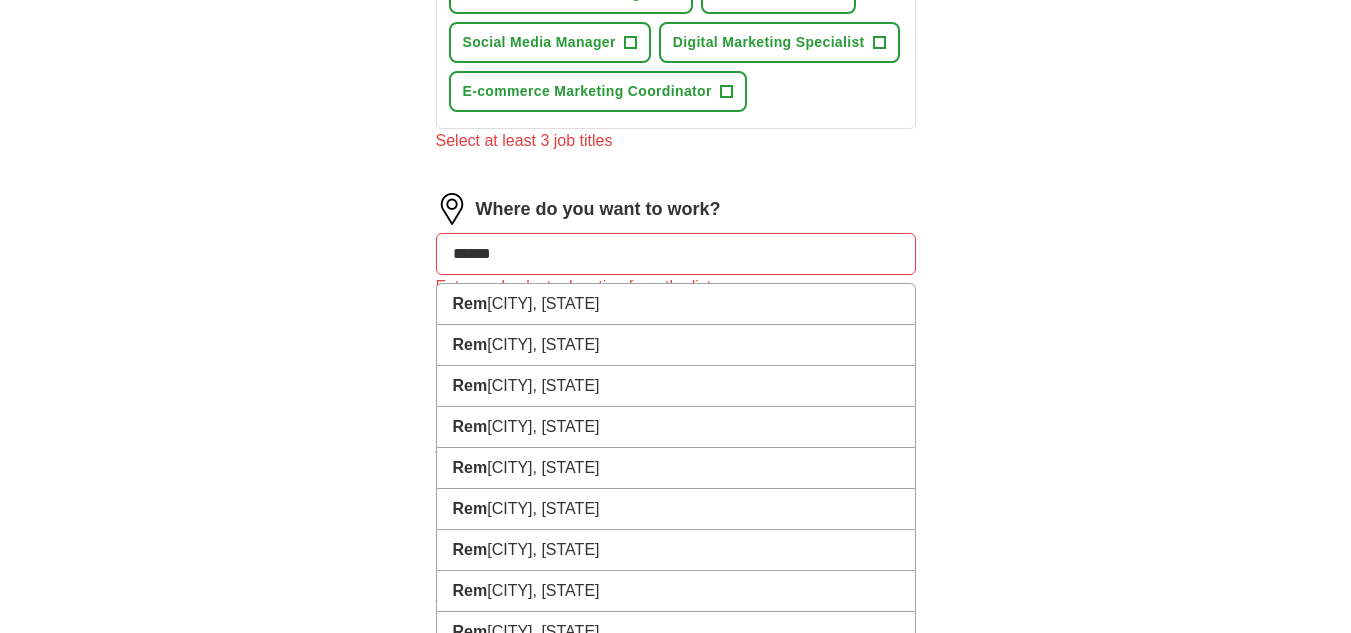 scroll, scrollTop: 1028, scrollLeft: 0, axis: vertical 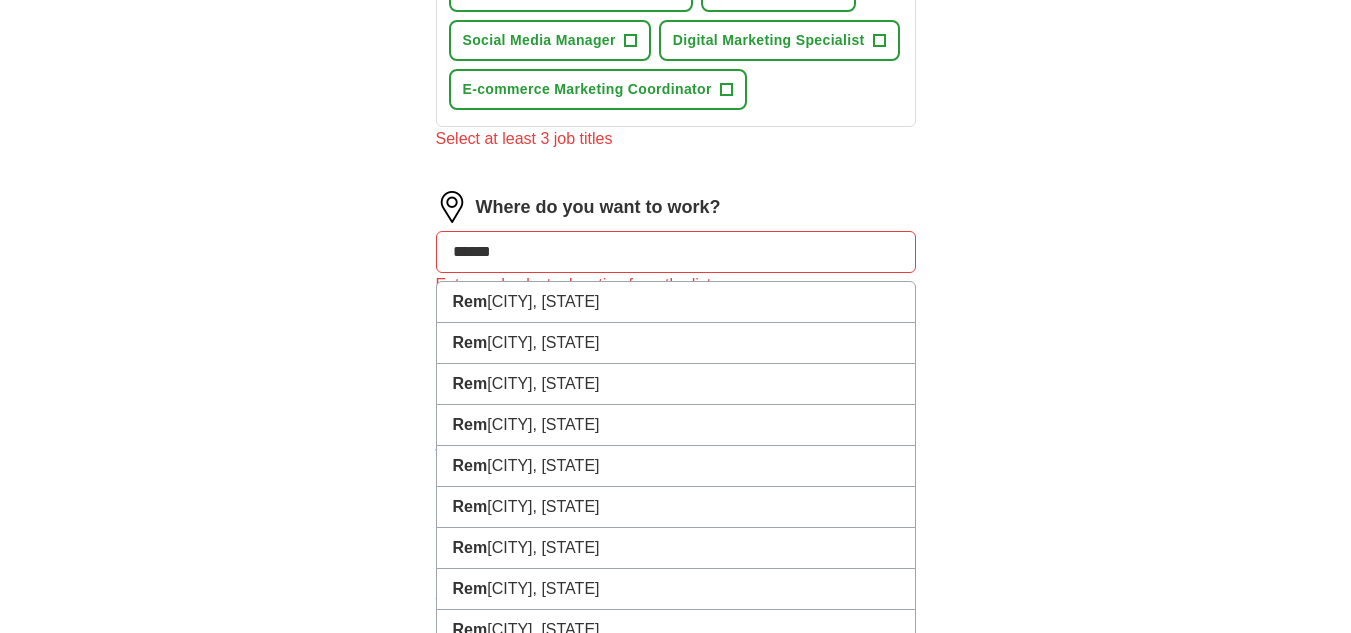 click on "**********" at bounding box center (676, -43) 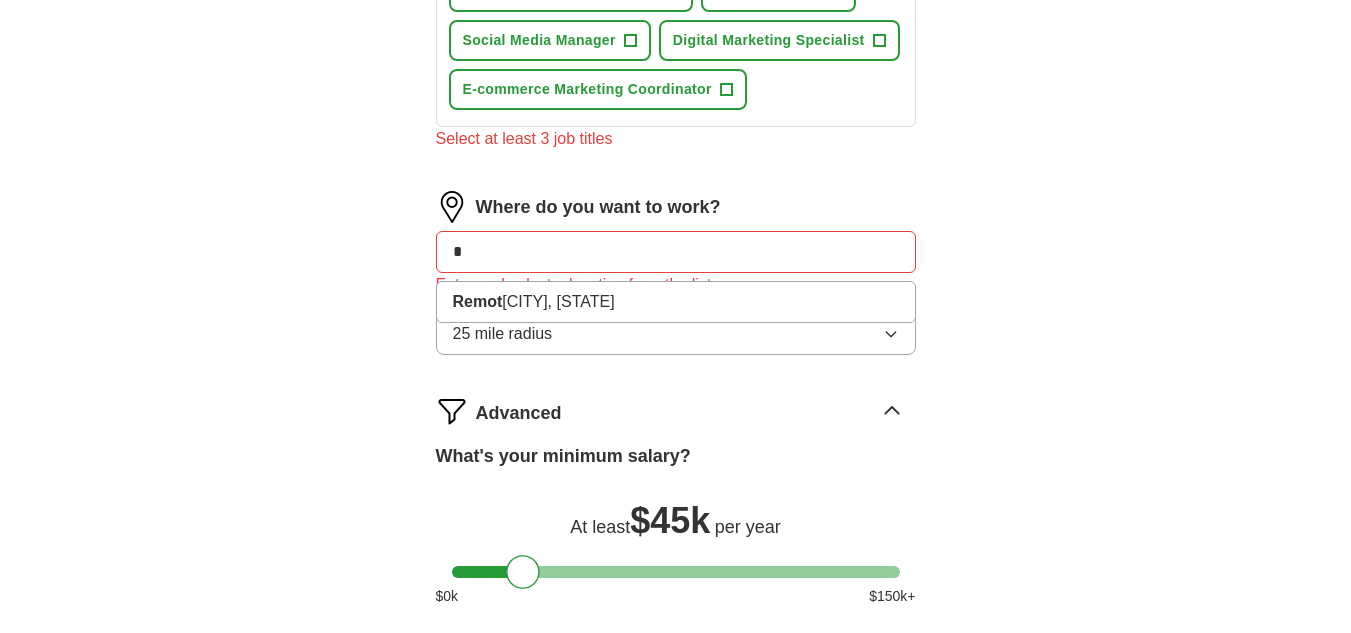 type on "*" 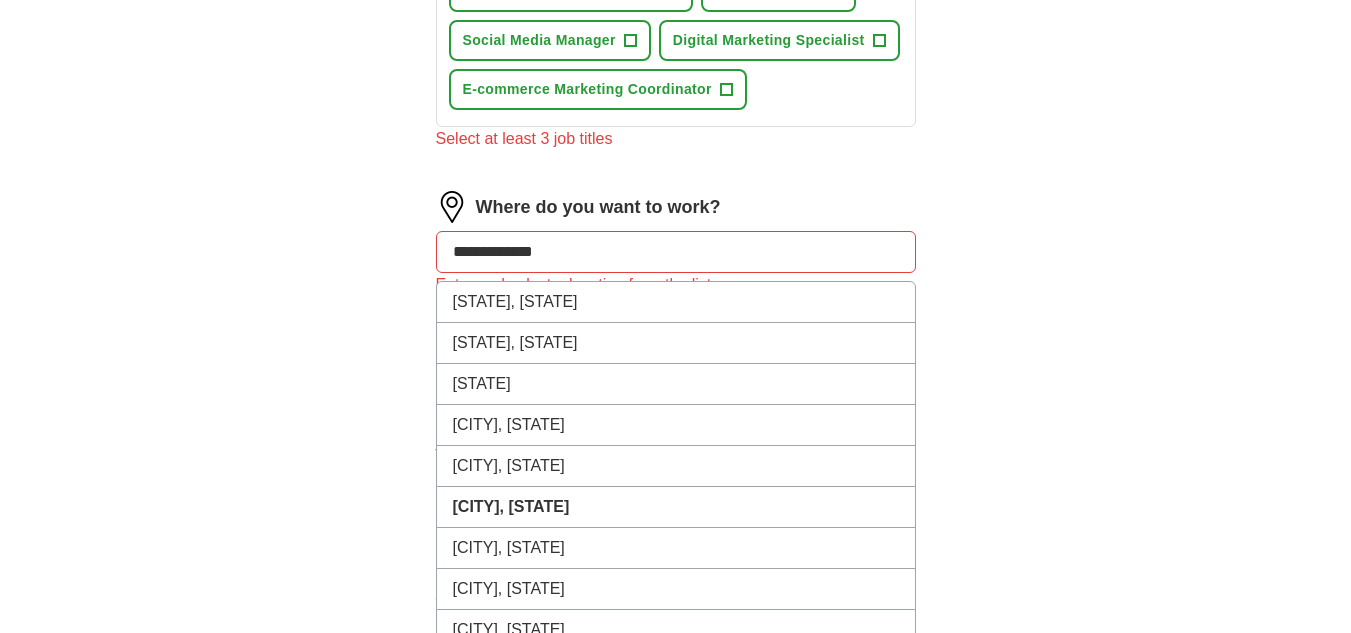 type on "**********" 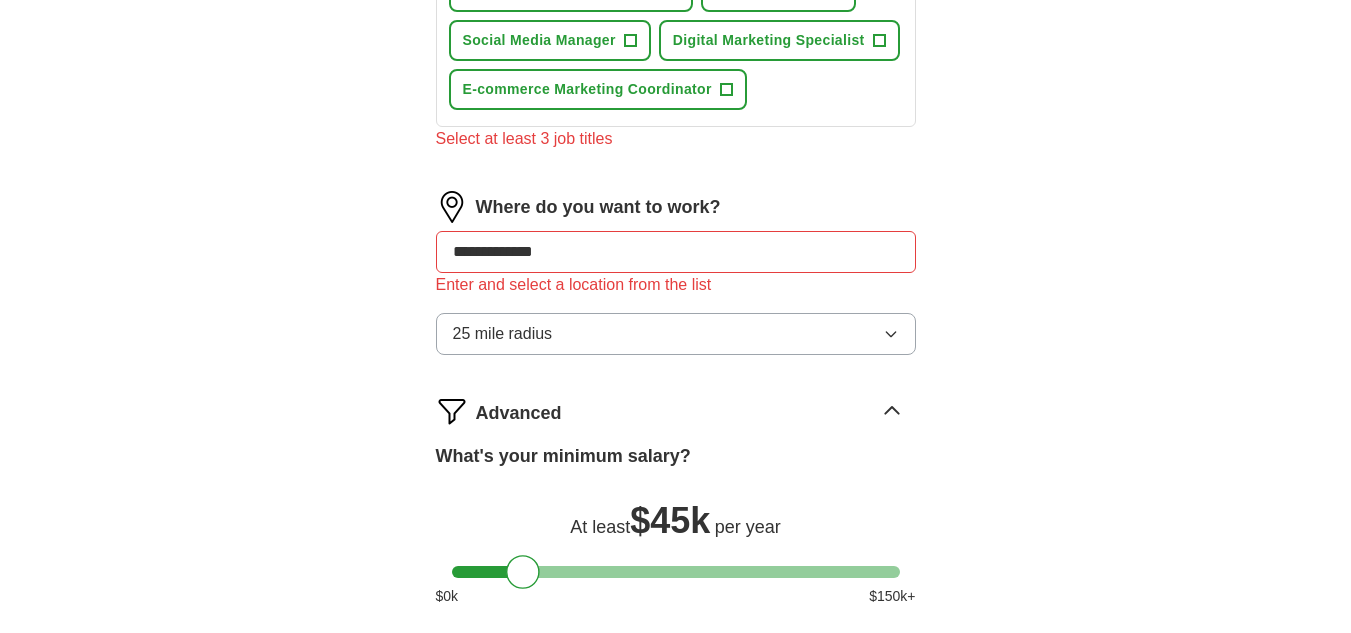 click on "**********" at bounding box center (676, 13) 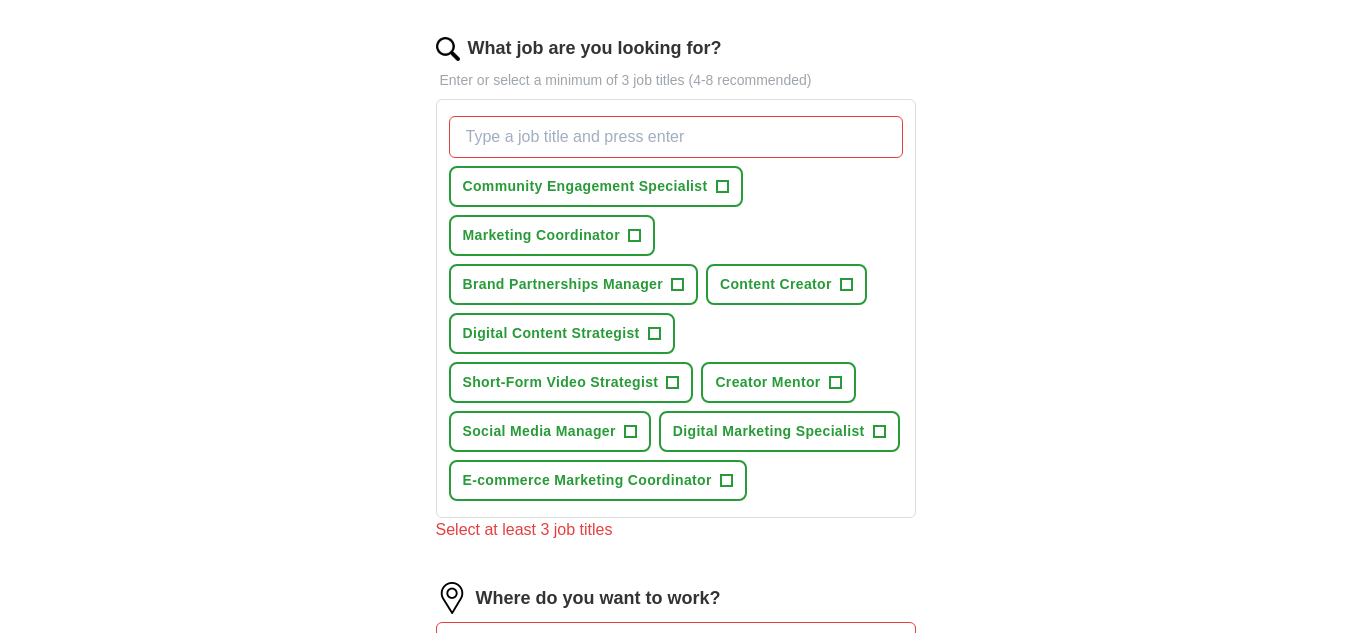scroll, scrollTop: 624, scrollLeft: 0, axis: vertical 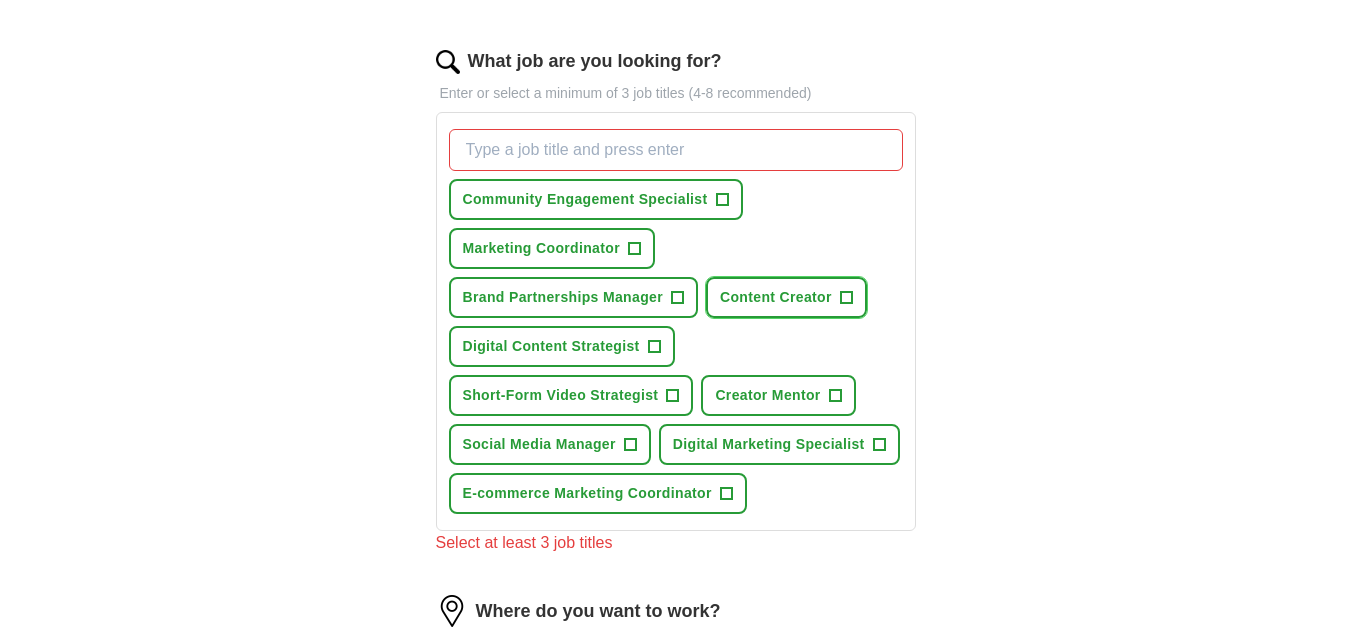 click on "+" at bounding box center (846, 298) 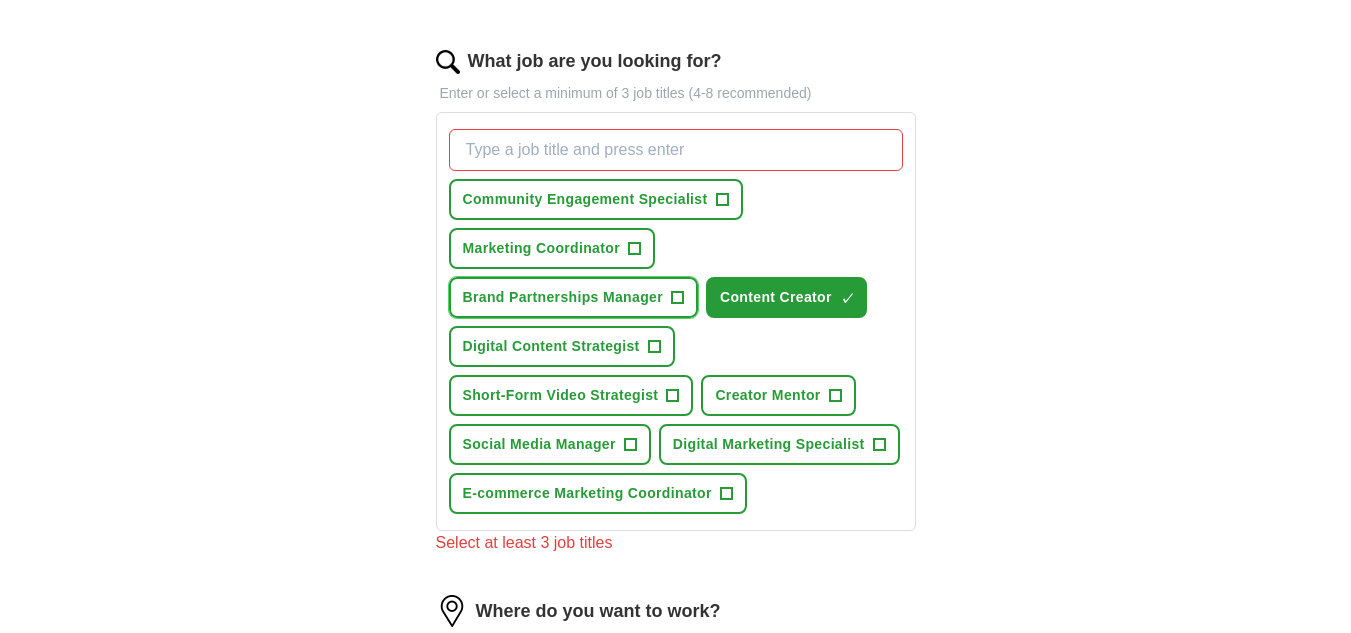 click on "Brand Partnerships Manager +" at bounding box center [574, 297] 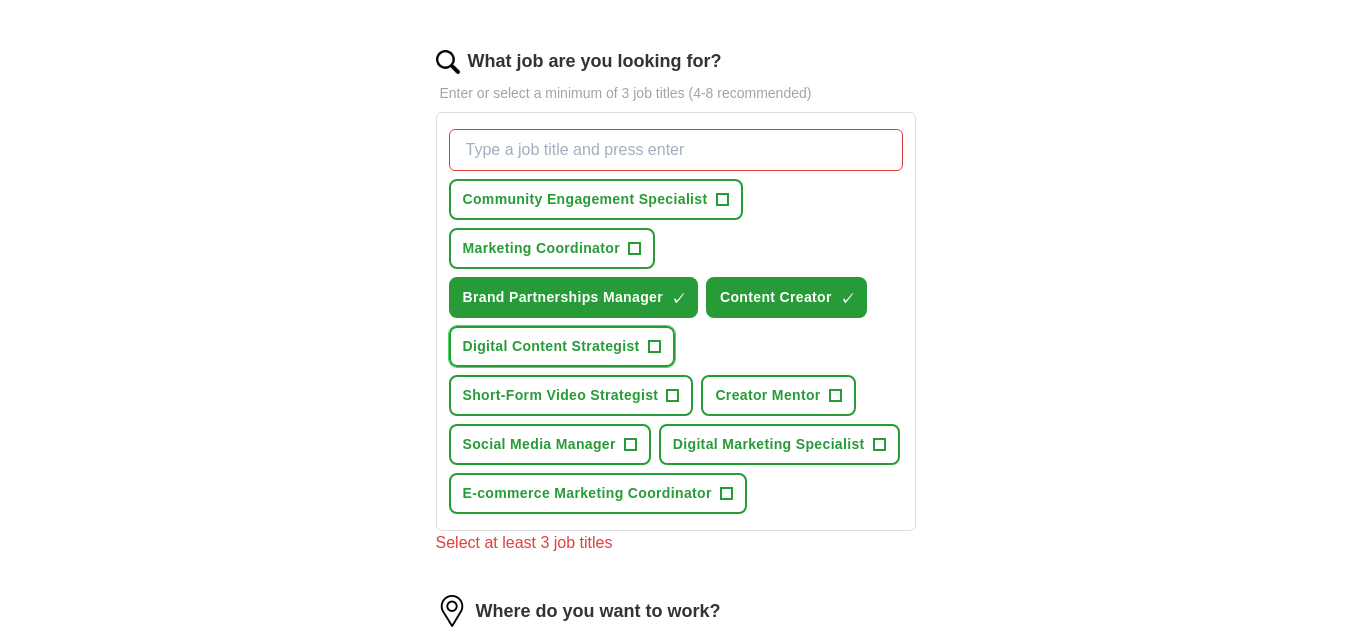 click on "Digital Content Strategist +" at bounding box center [562, 346] 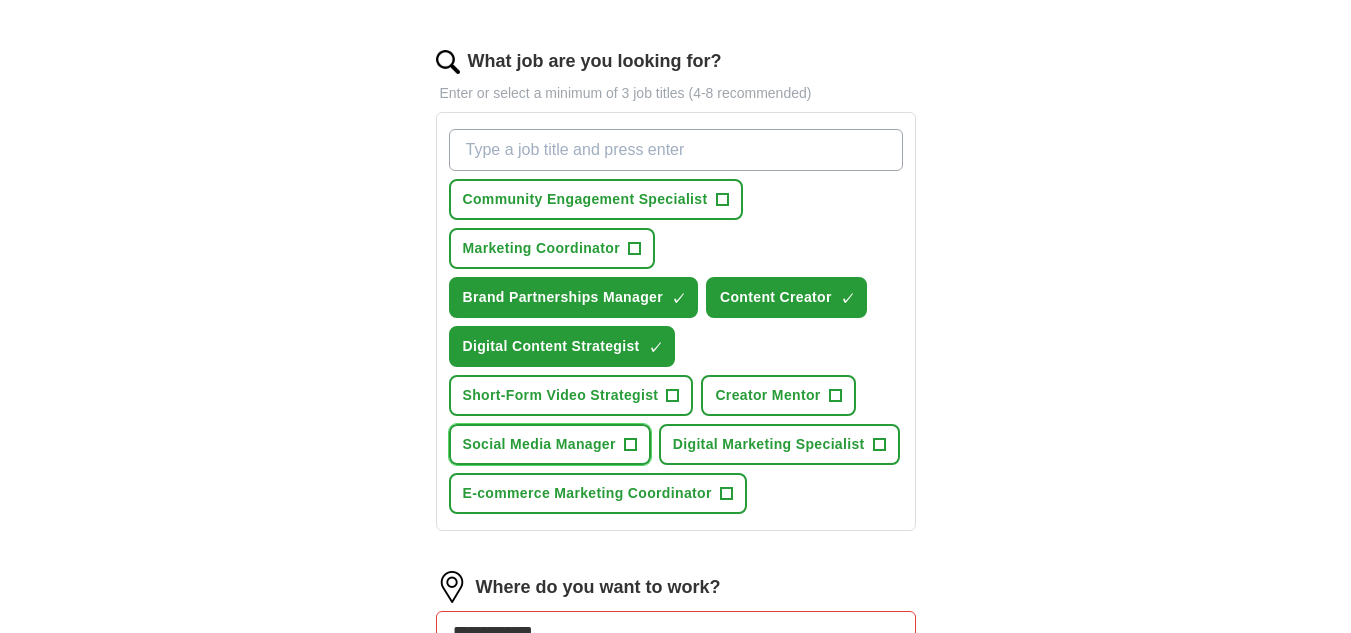 click on "+" at bounding box center [630, 445] 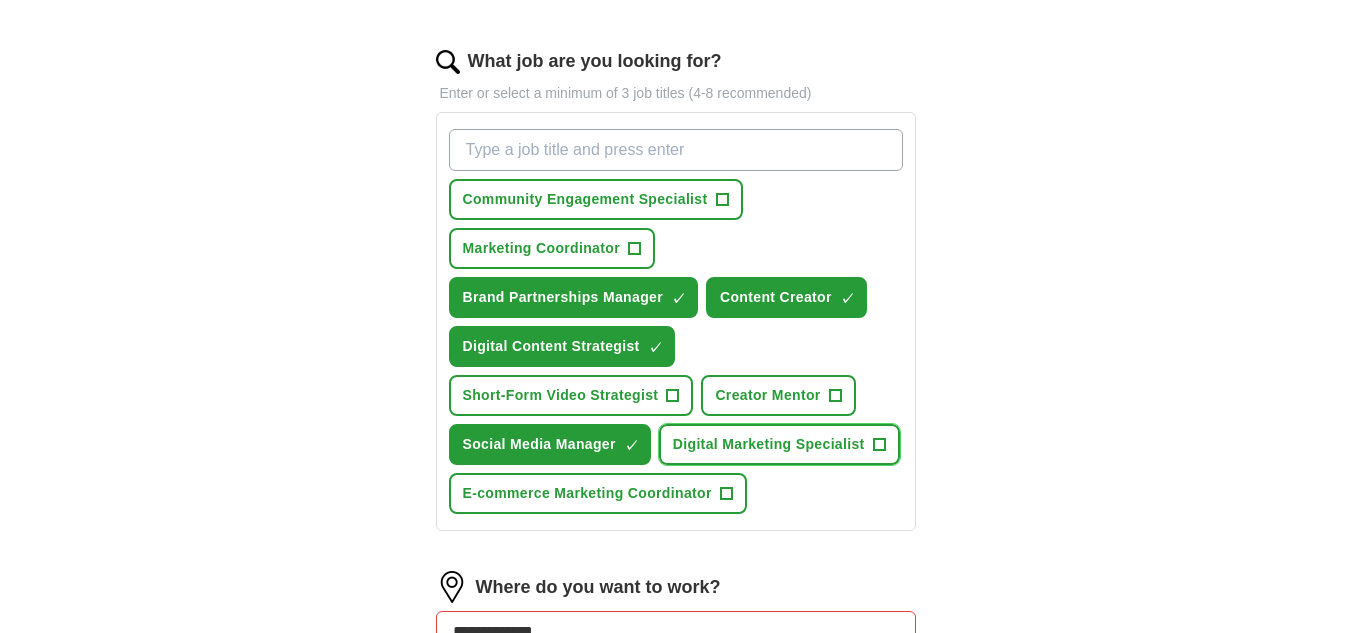 click on "+" at bounding box center (879, 445) 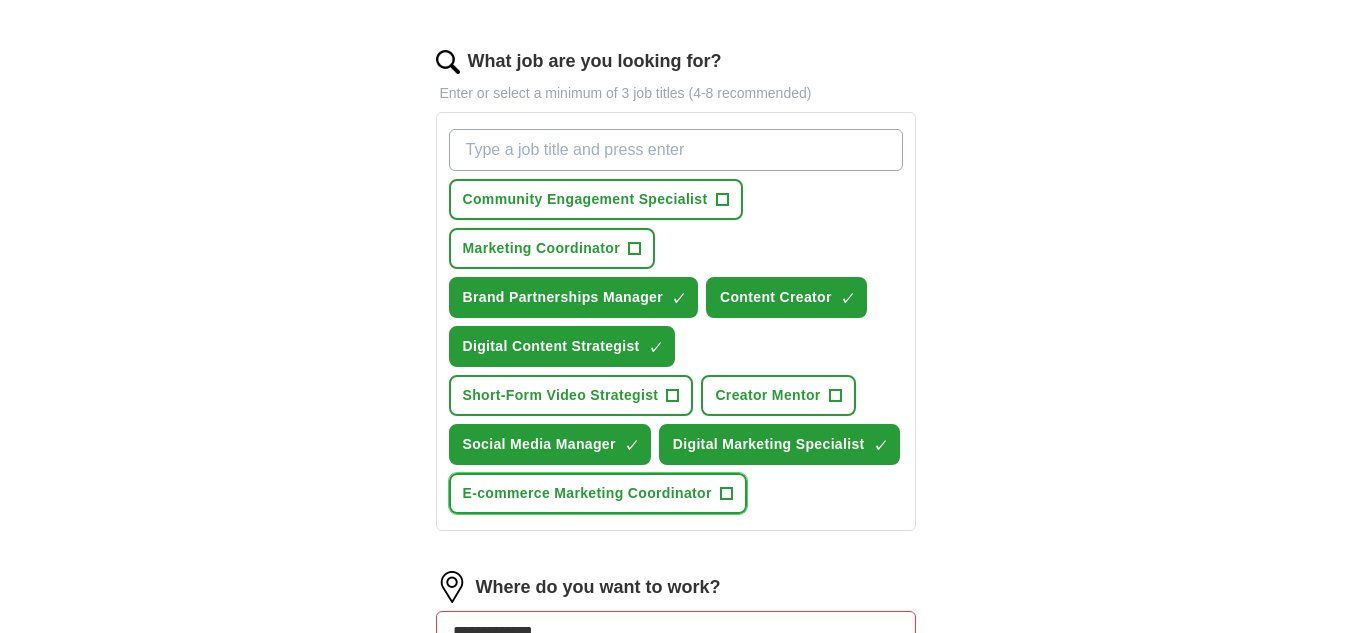 click on "E-commerce Marketing Coordinator +" at bounding box center [598, 493] 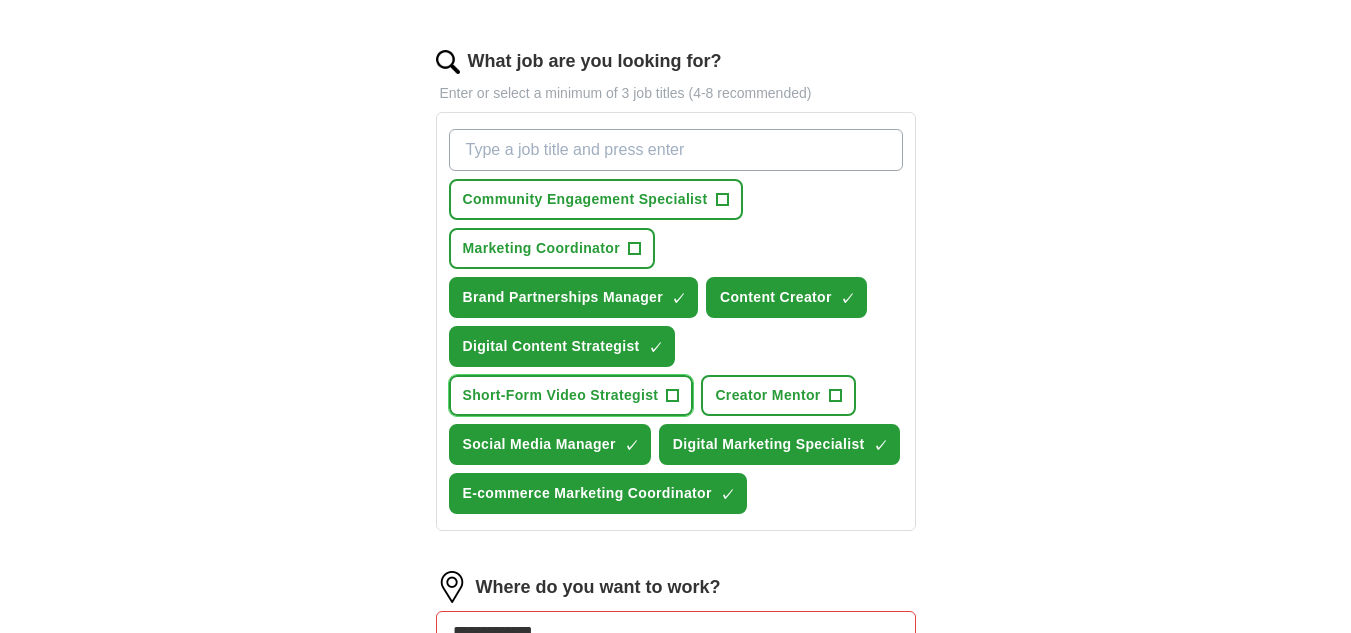 click on "+" at bounding box center [673, 396] 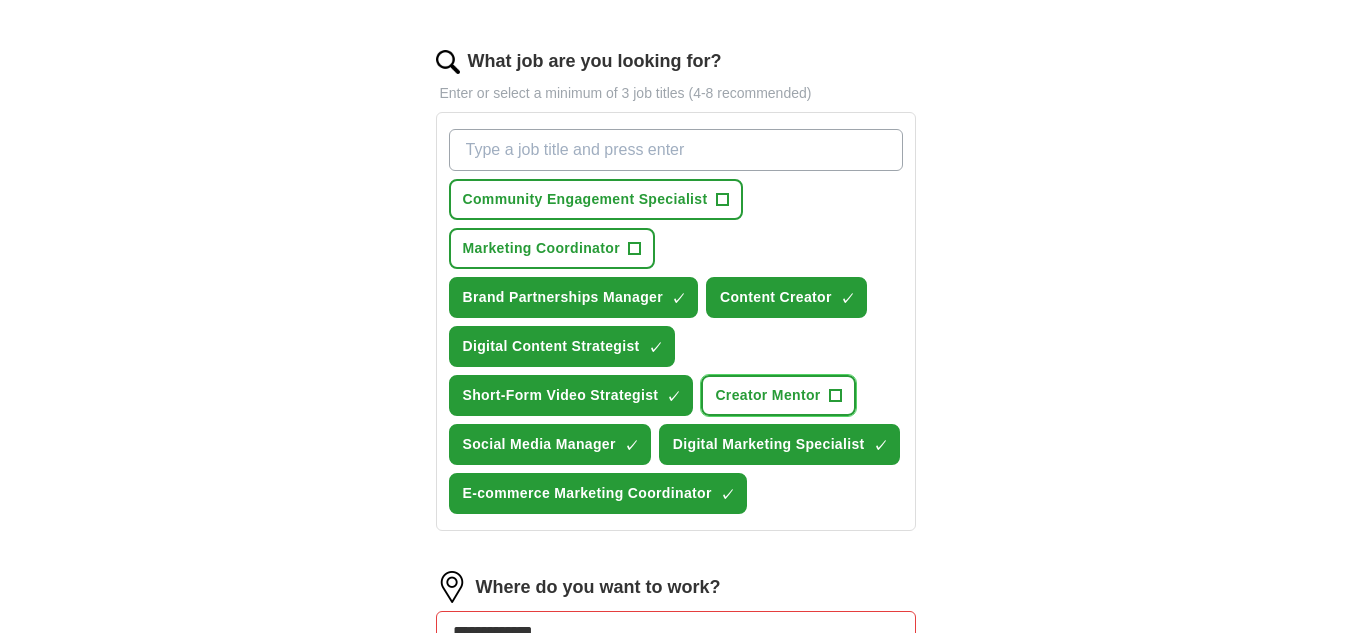 click on "+" at bounding box center (835, 396) 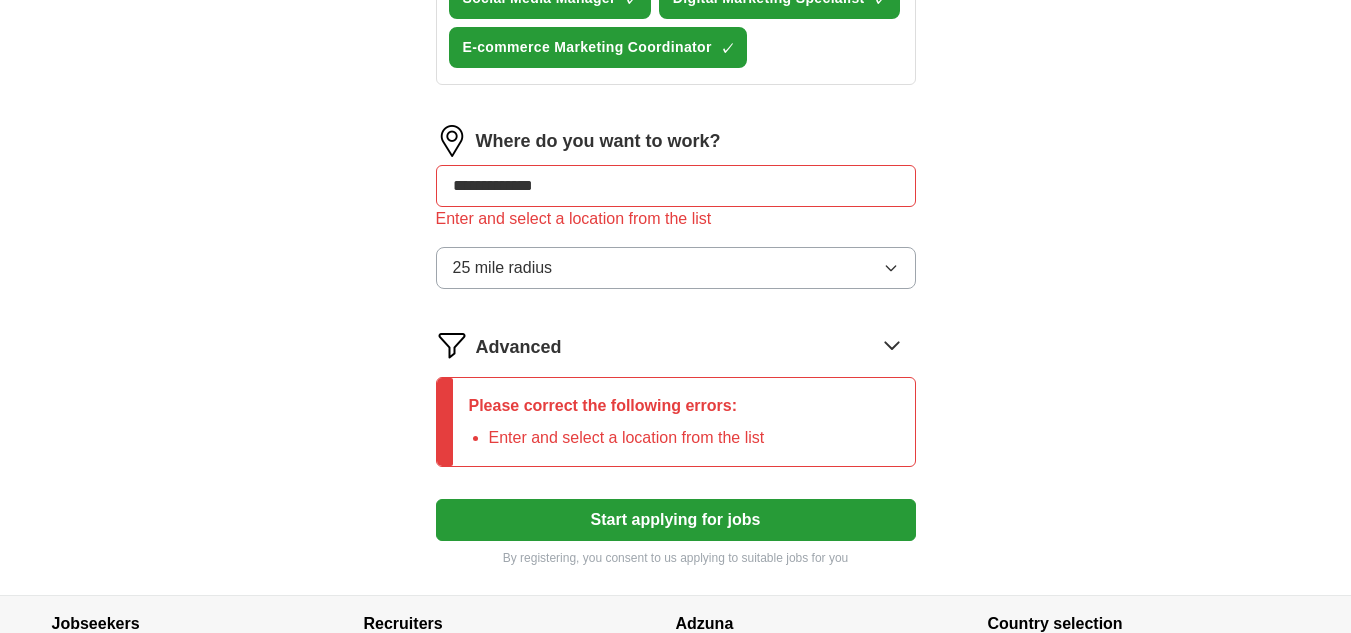 scroll, scrollTop: 1076, scrollLeft: 0, axis: vertical 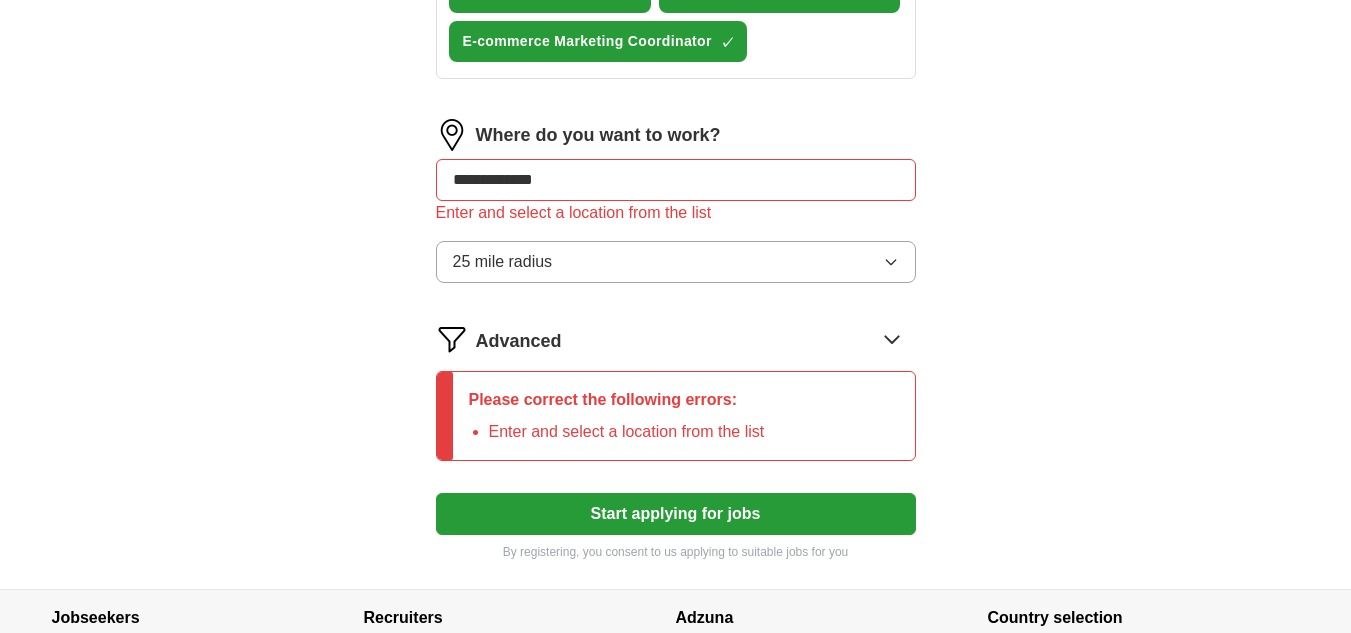 click on "Start applying for jobs" at bounding box center [676, 514] 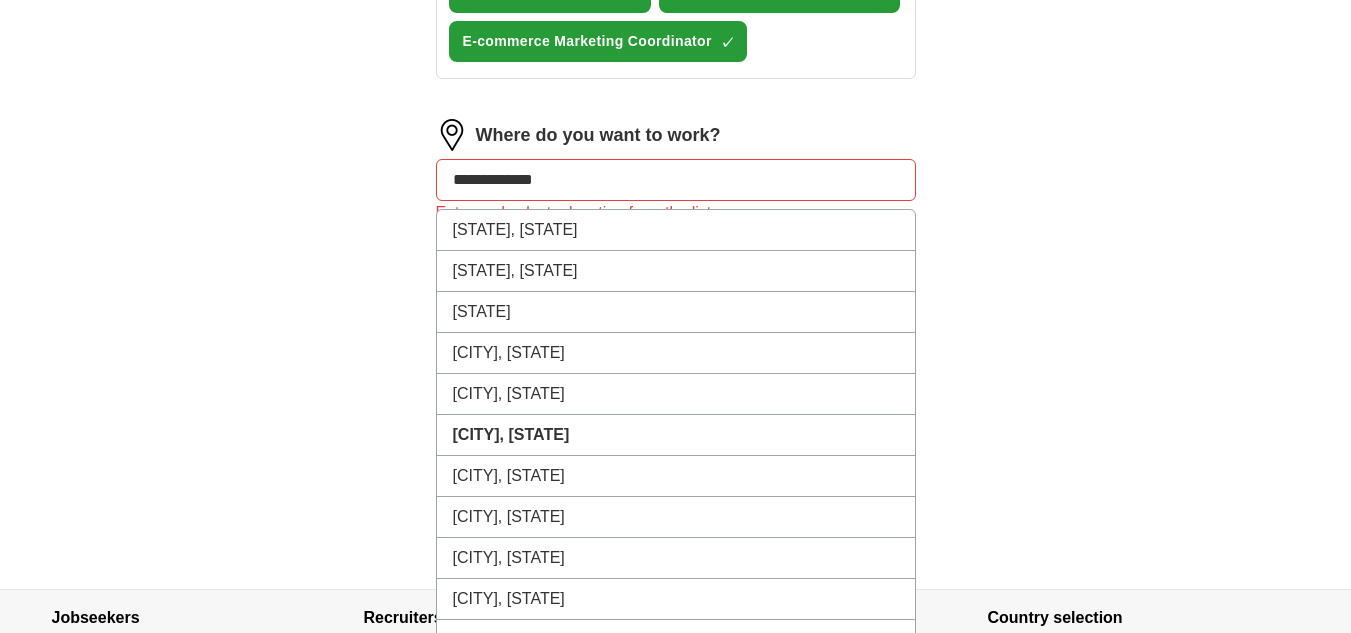 click on "**********" at bounding box center [676, 180] 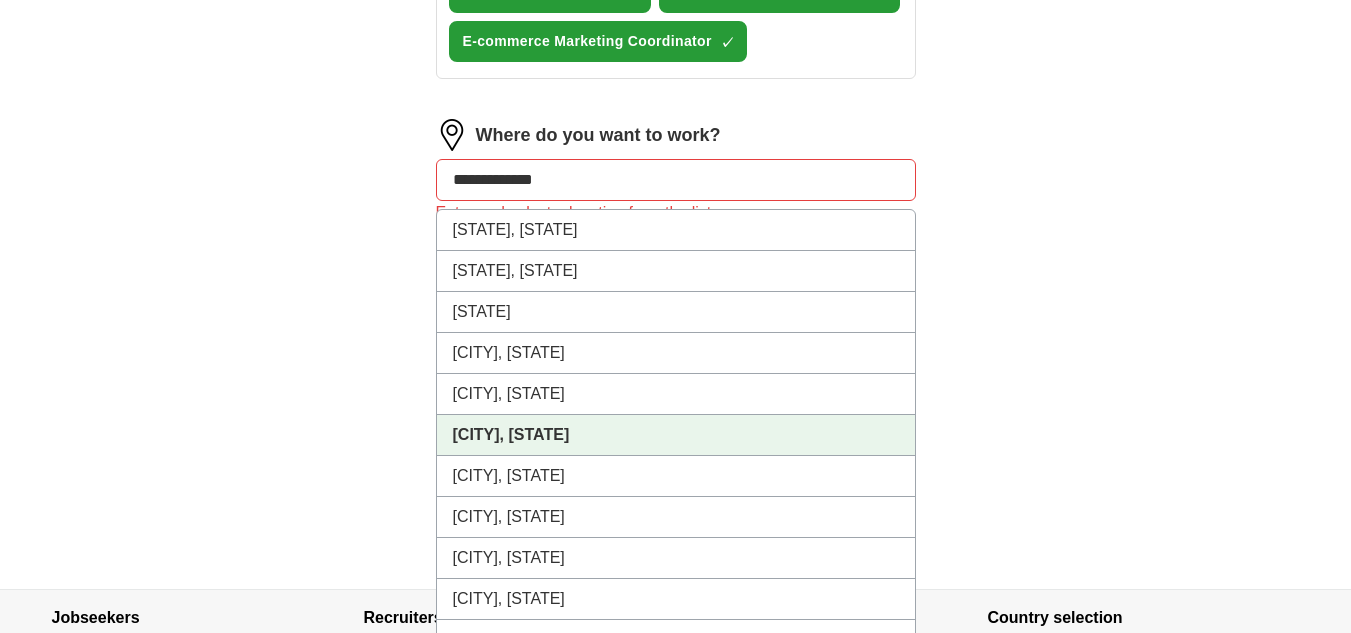 click on "[CITY], [STATE]" at bounding box center (511, 434) 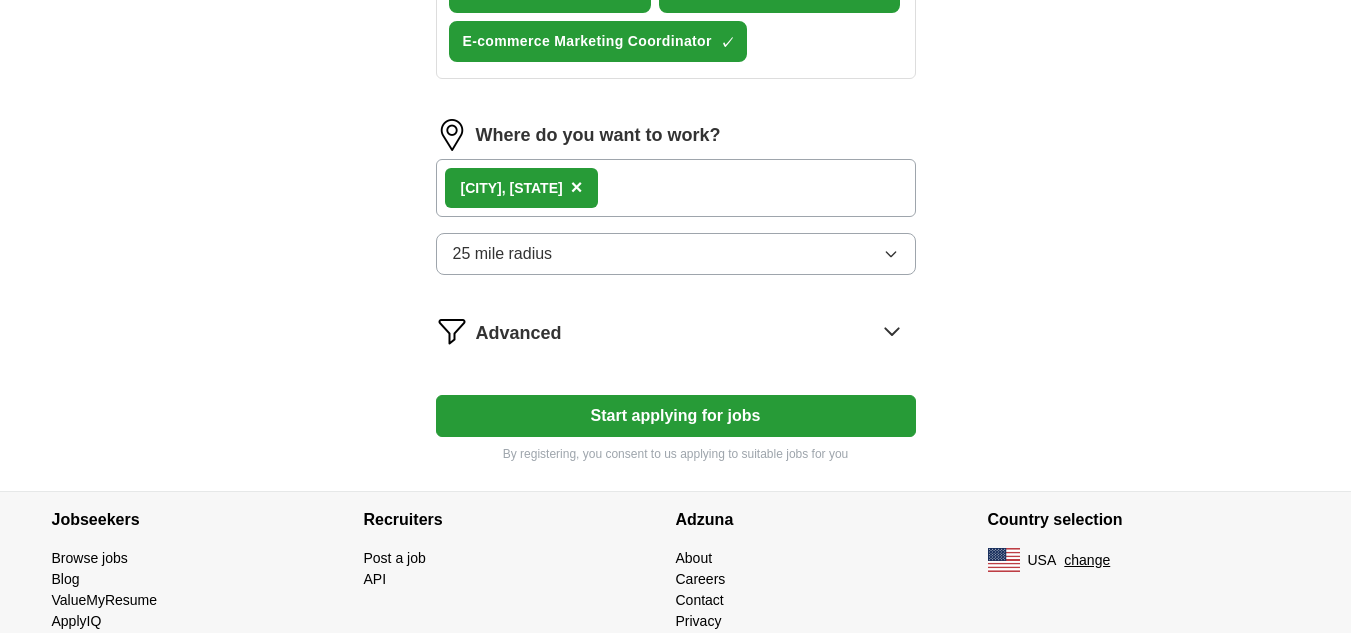click on "Start applying for jobs" at bounding box center (676, 416) 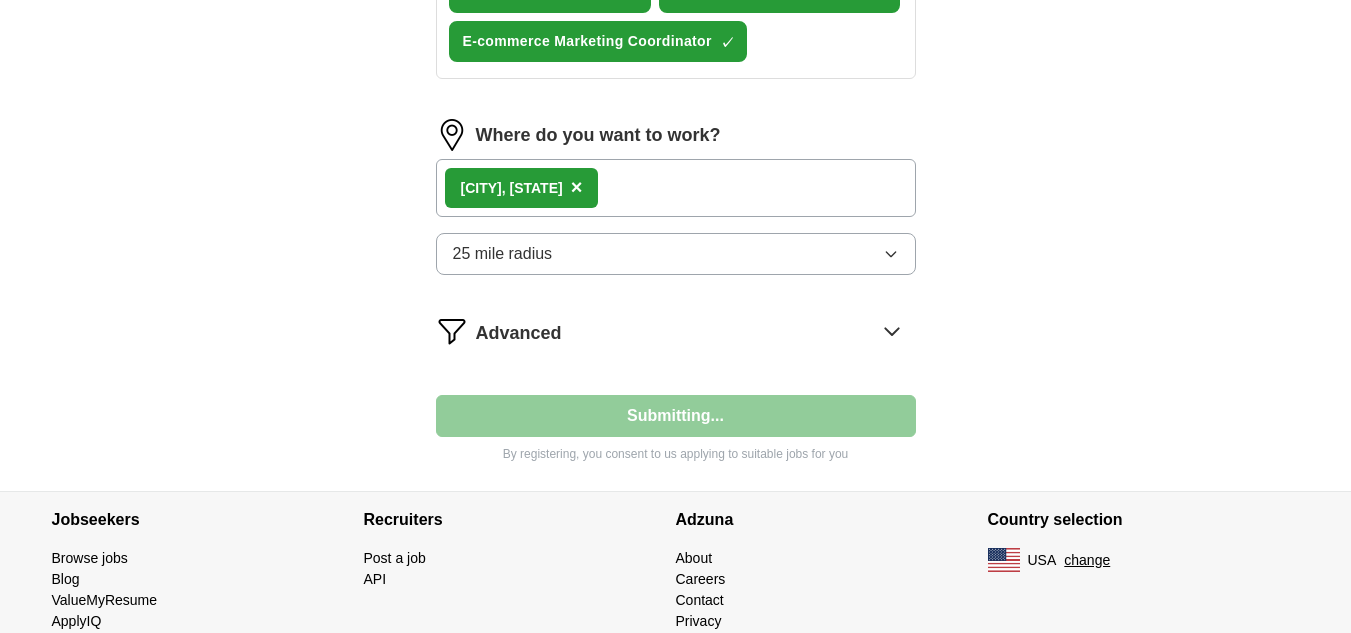 select on "**" 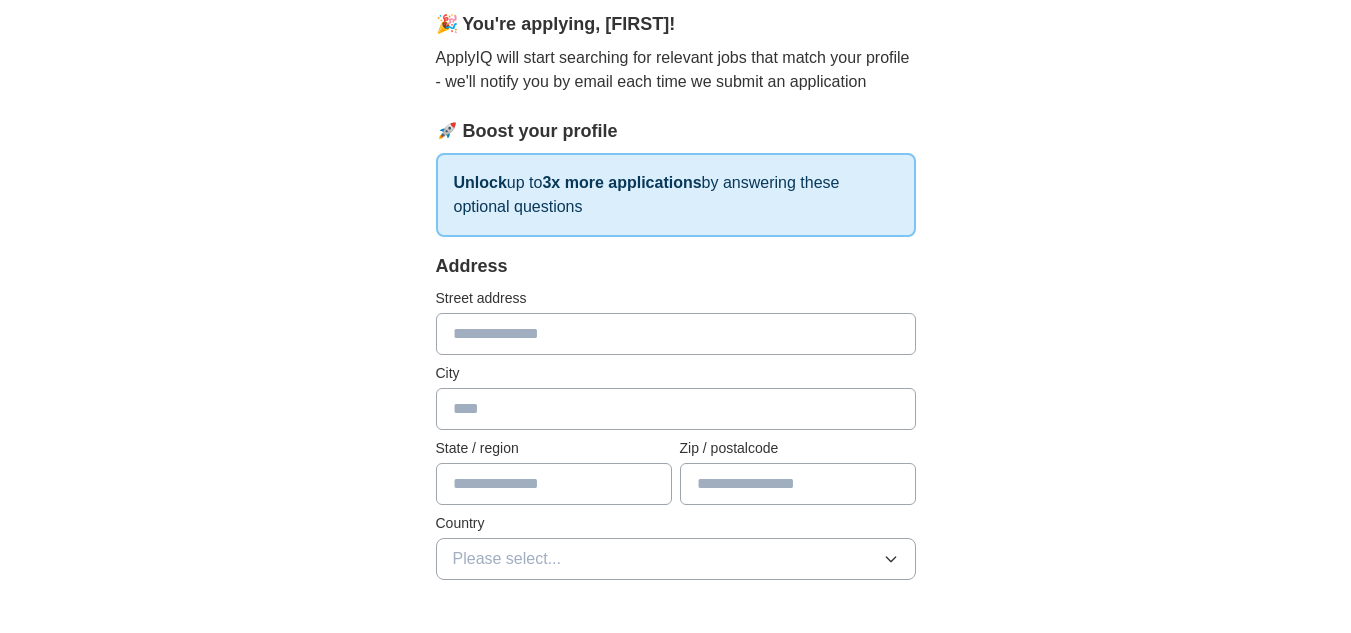 scroll, scrollTop: 183, scrollLeft: 0, axis: vertical 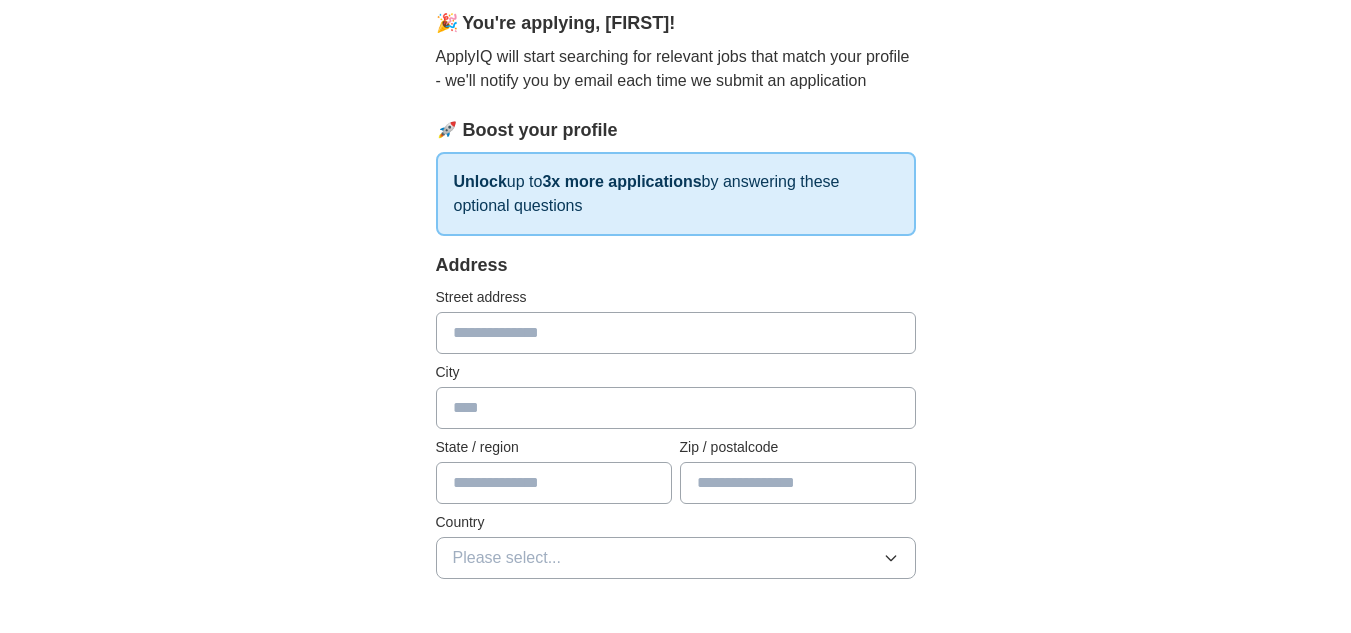 click at bounding box center [676, 333] 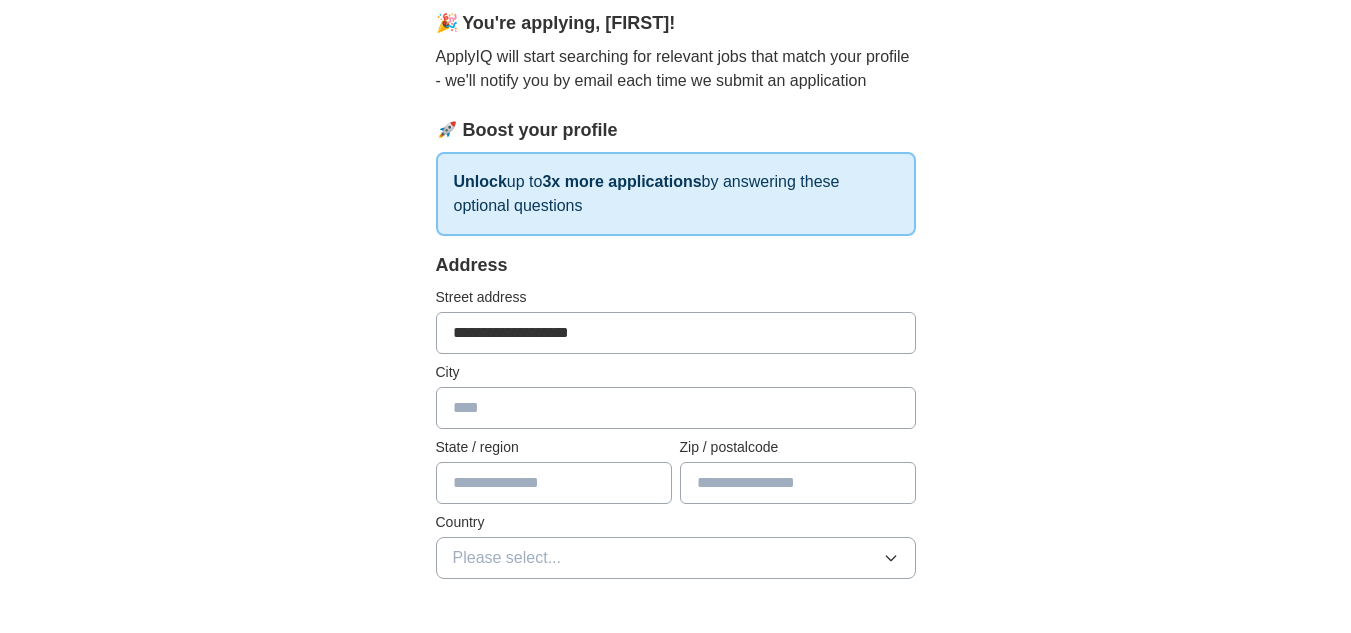 type on "*********" 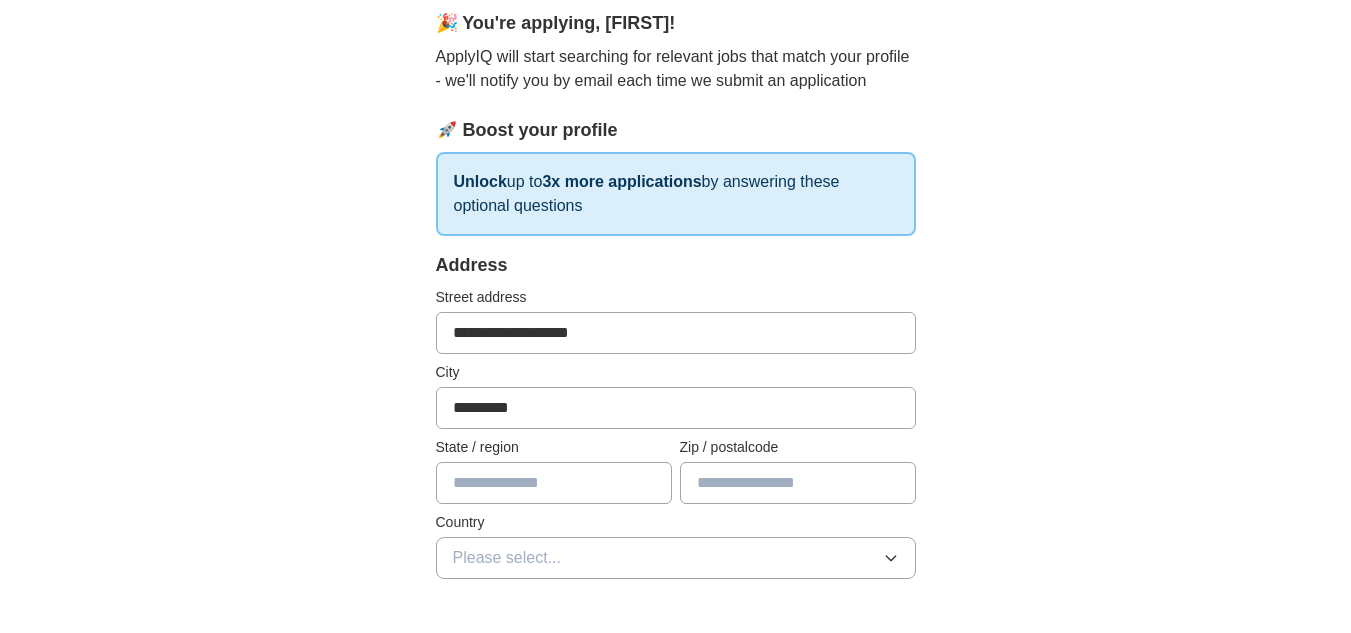 type on "**" 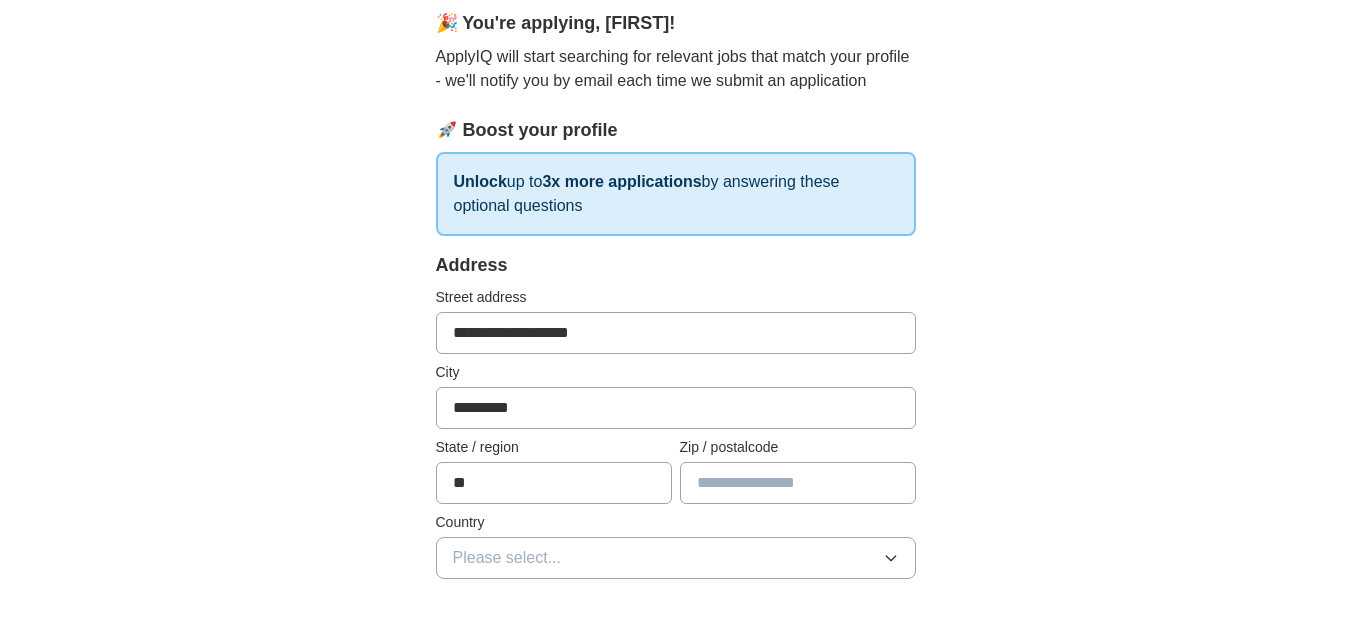 type on "*****" 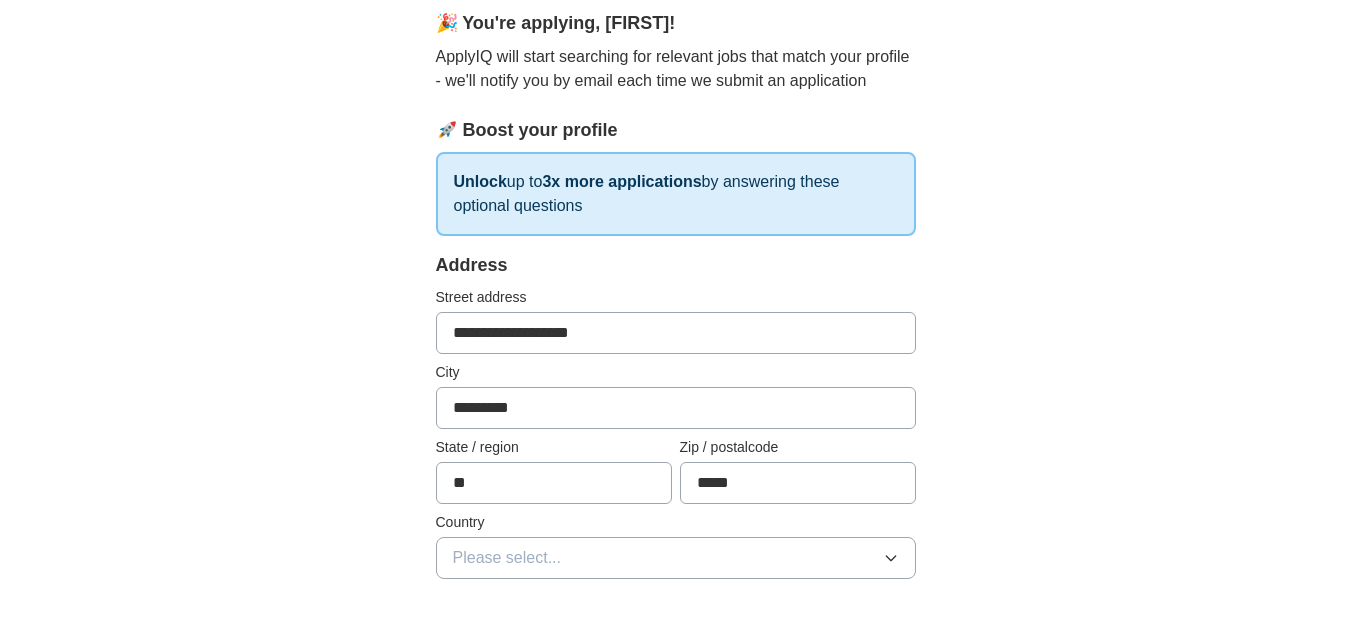 click on "**********" at bounding box center [676, 775] 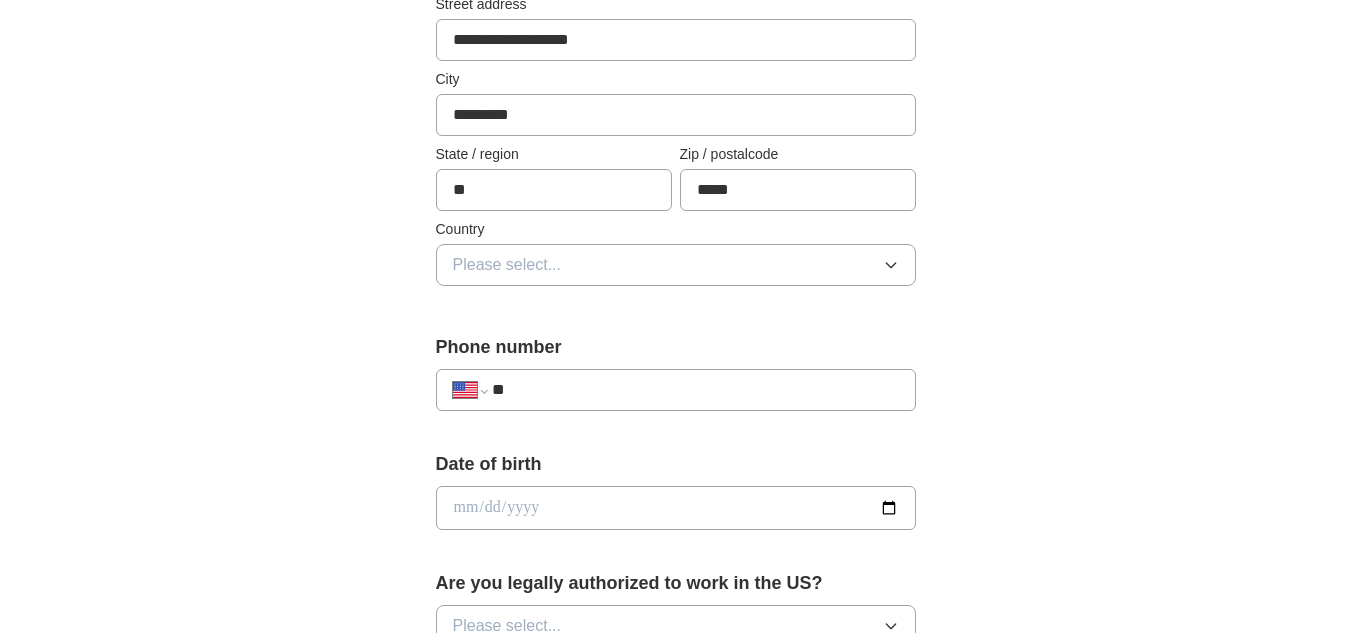 scroll, scrollTop: 477, scrollLeft: 0, axis: vertical 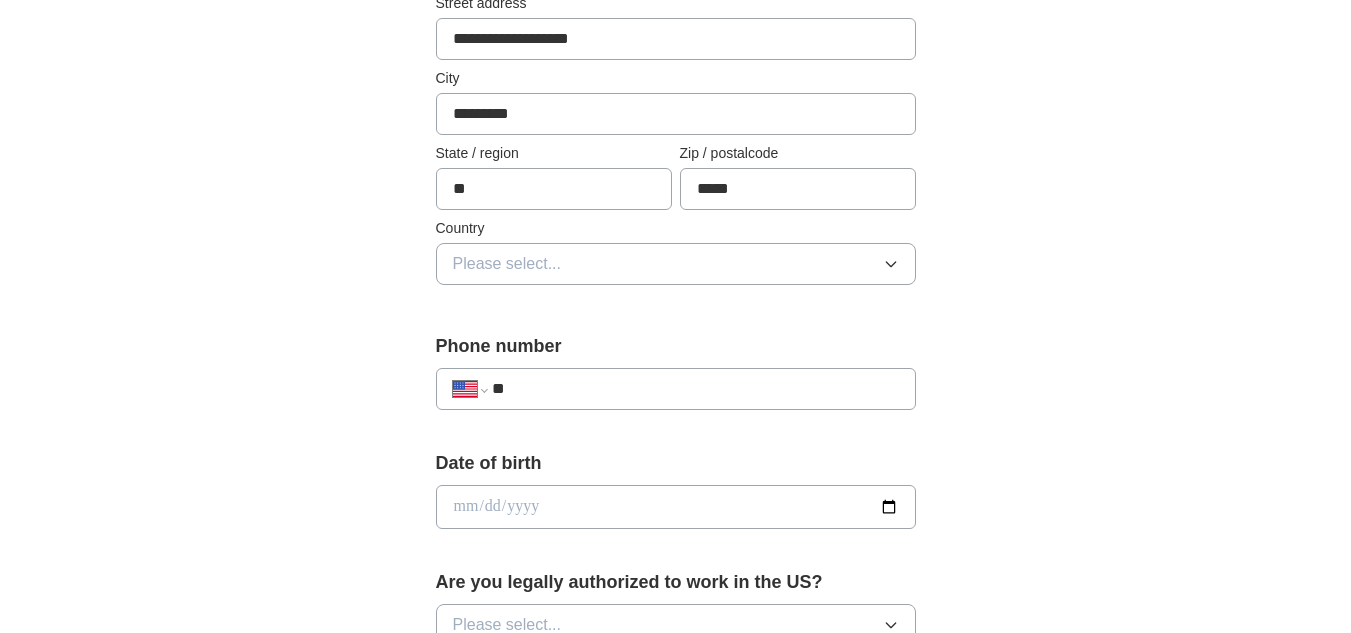 click on "Please select..." at bounding box center [676, 264] 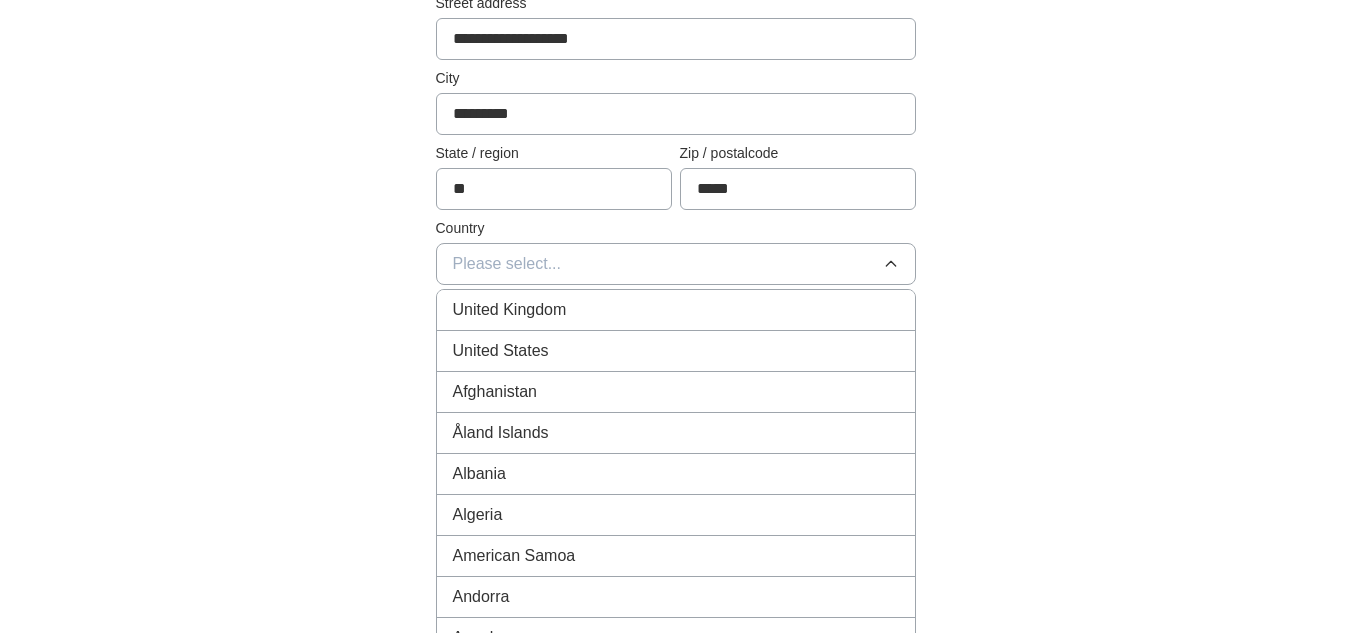 click on "United States" at bounding box center (676, 351) 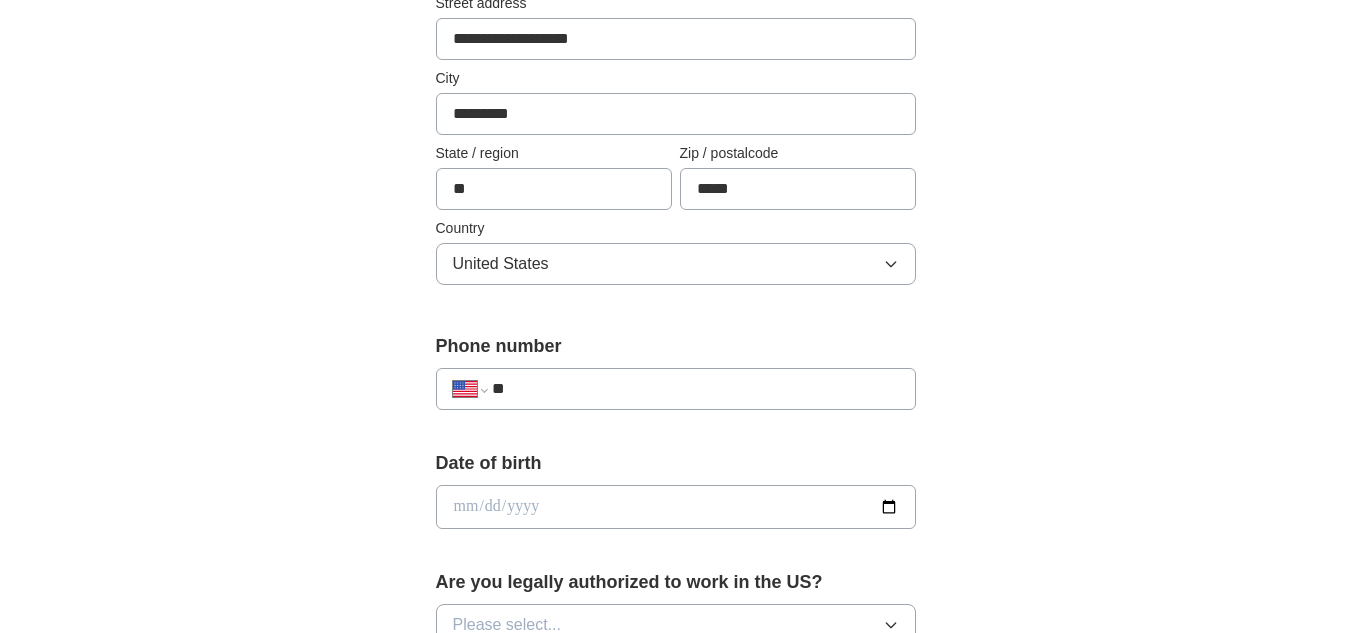 scroll, scrollTop: 570, scrollLeft: 0, axis: vertical 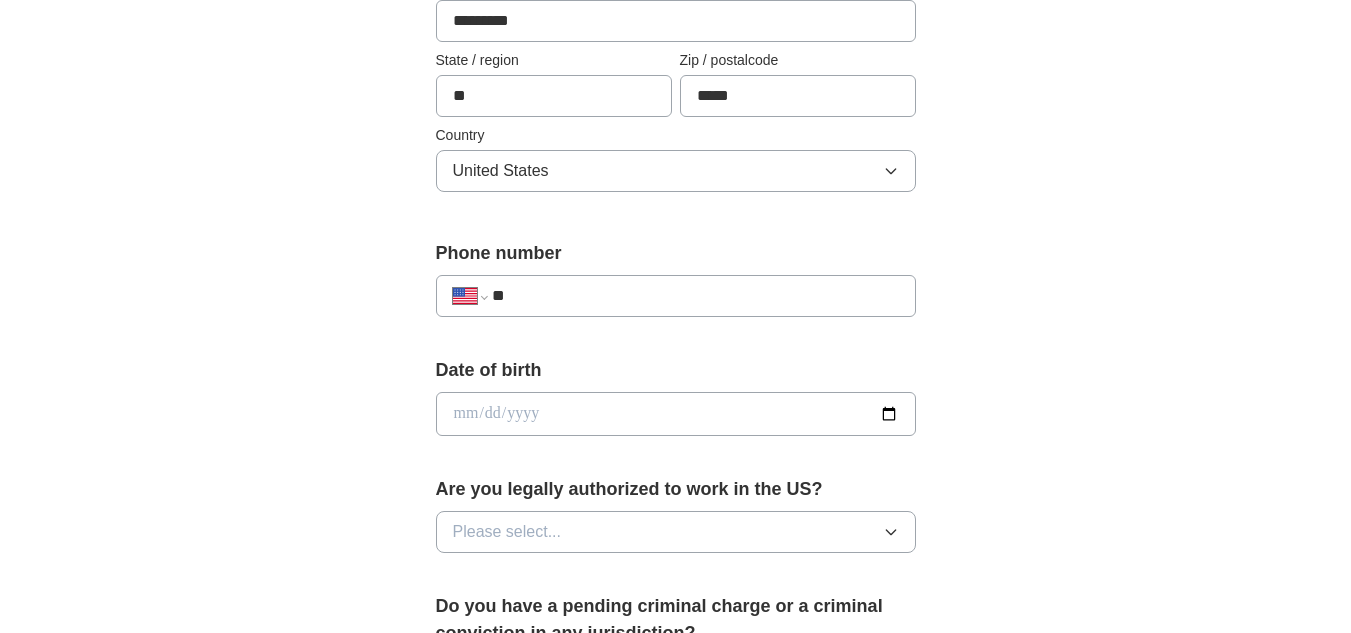 click on "**********" at bounding box center (676, 296) 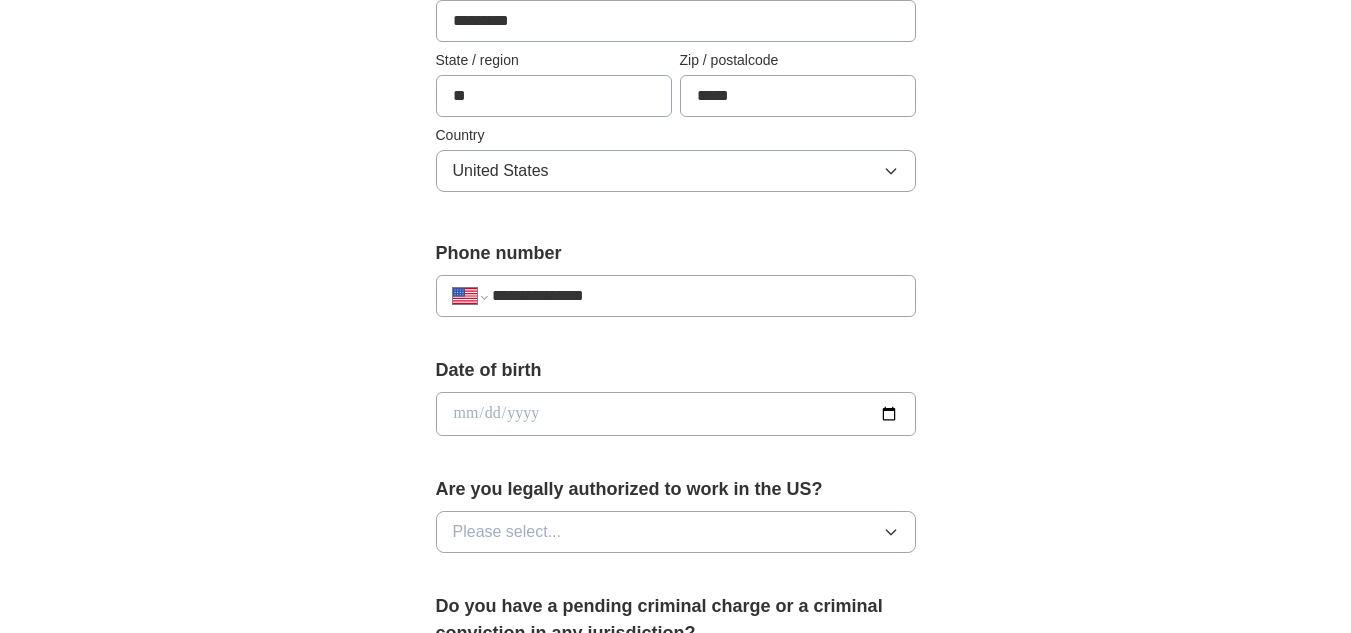 type on "**********" 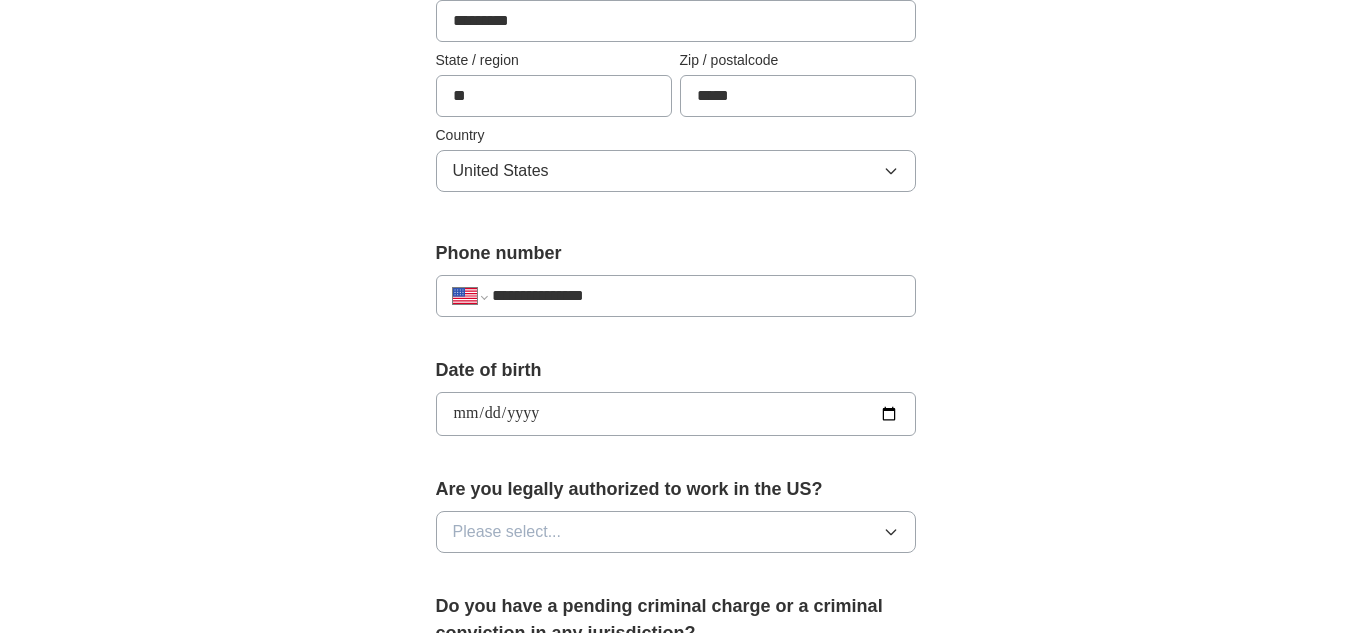 type on "**********" 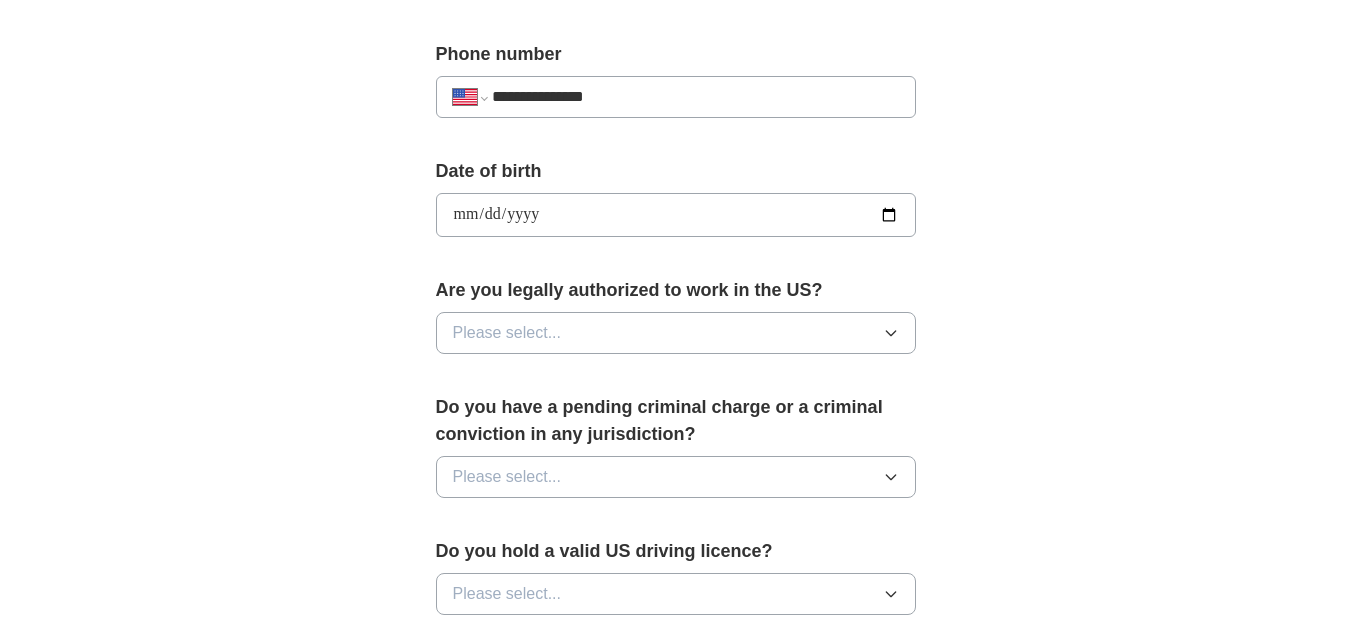 scroll, scrollTop: 770, scrollLeft: 0, axis: vertical 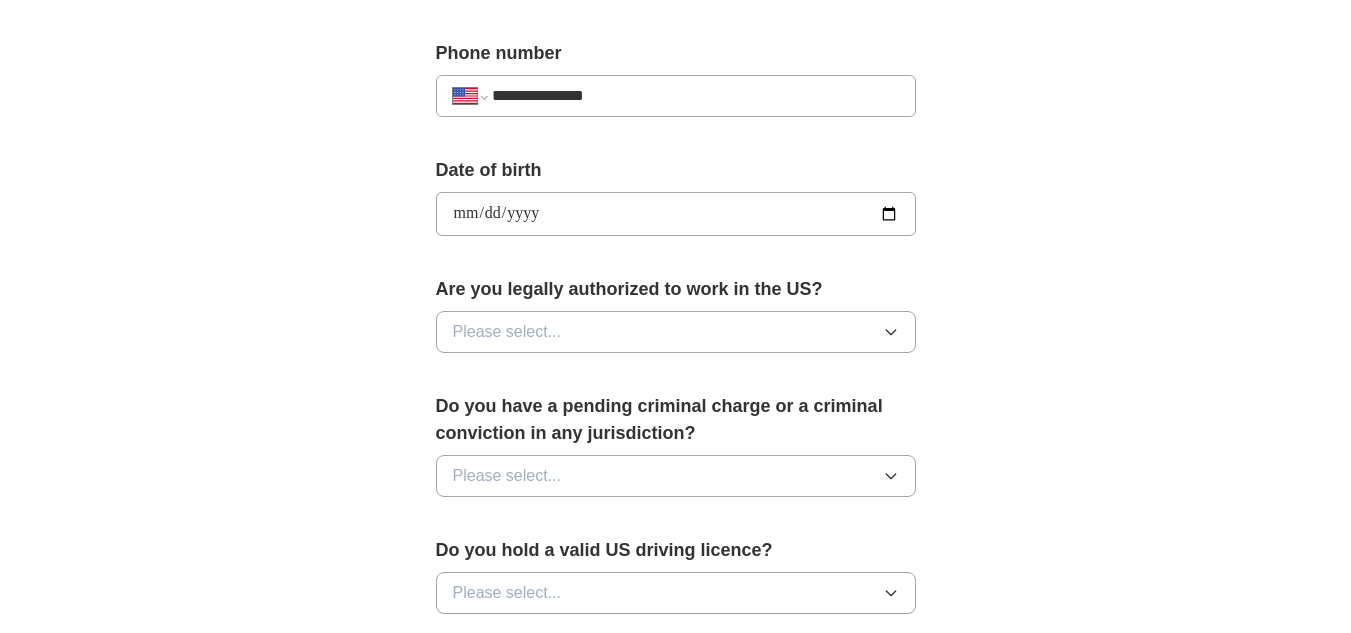 click on "Please select..." at bounding box center [676, 332] 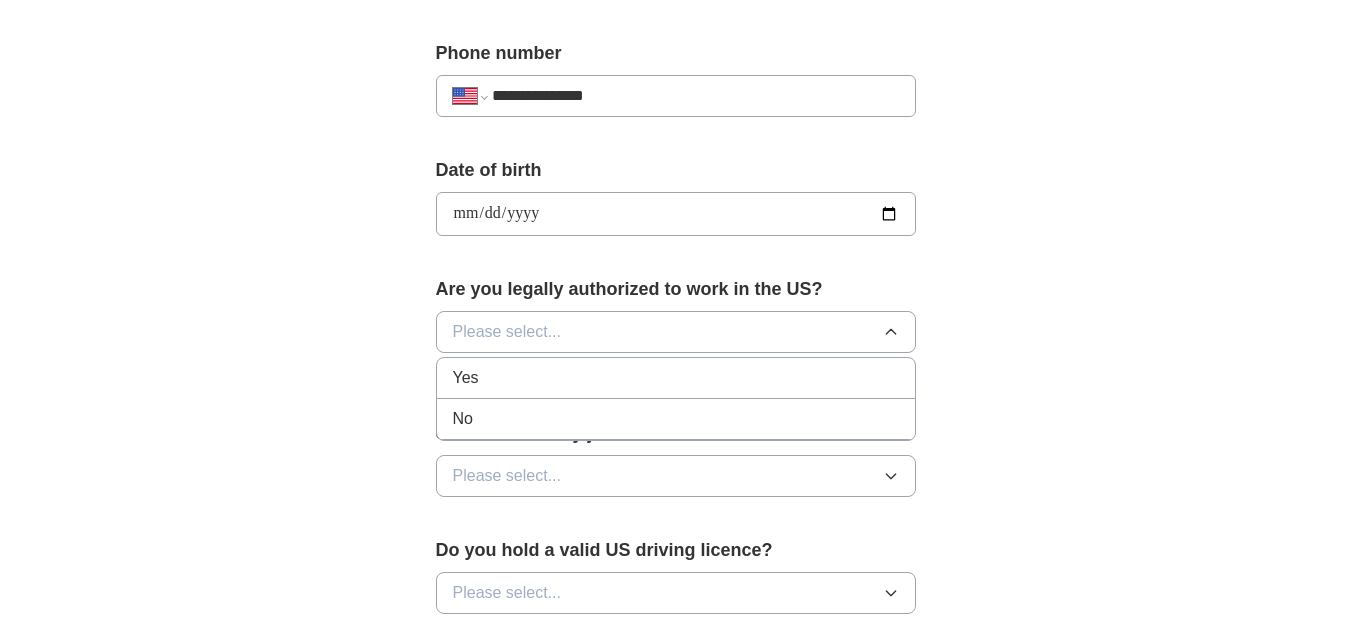 click on "Yes" at bounding box center [676, 378] 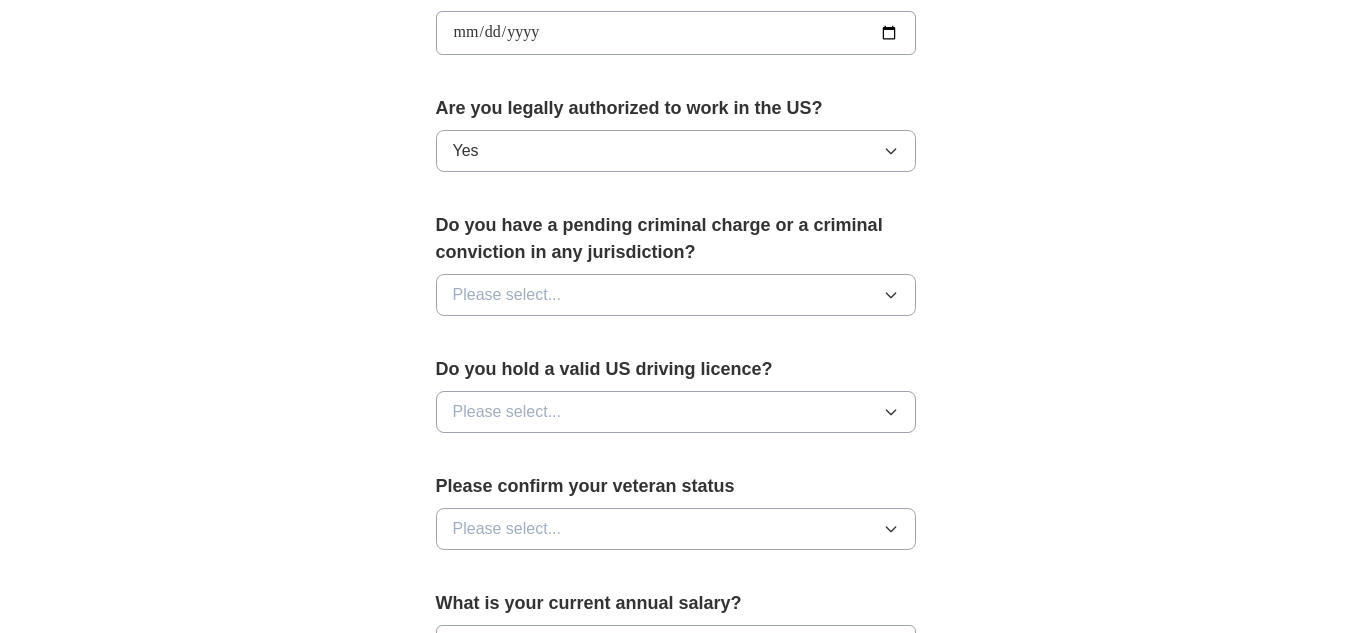 scroll, scrollTop: 953, scrollLeft: 0, axis: vertical 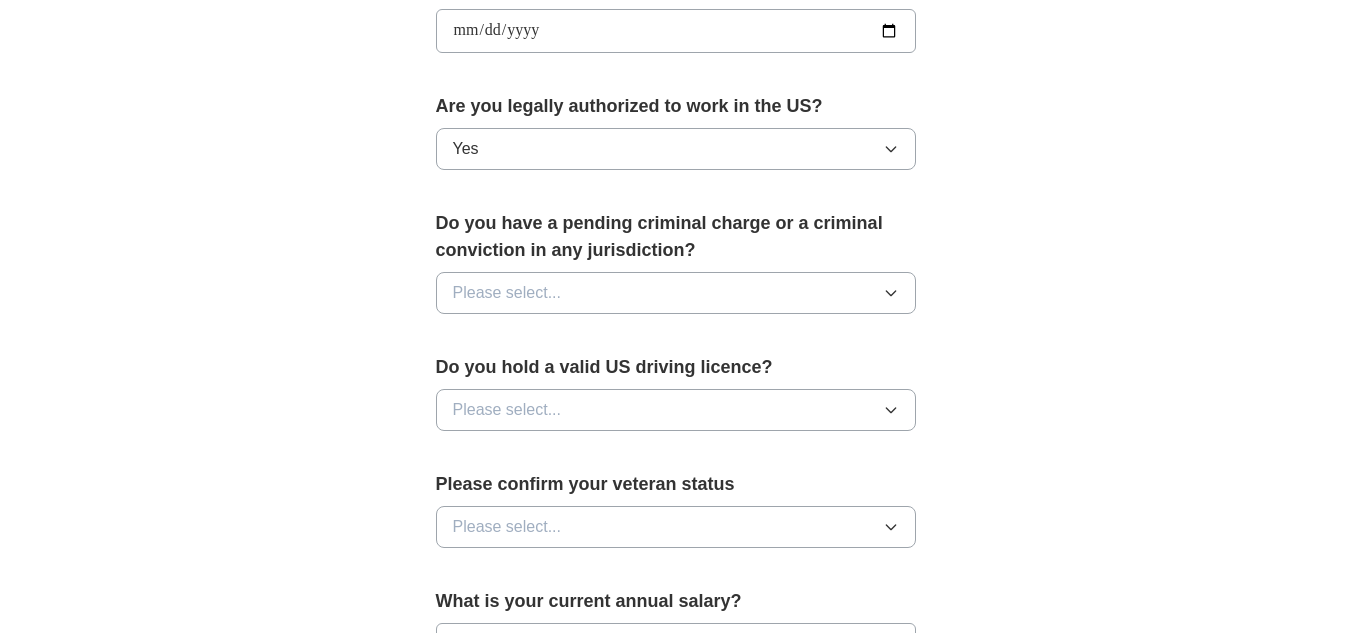 click on "Please select..." at bounding box center (676, 293) 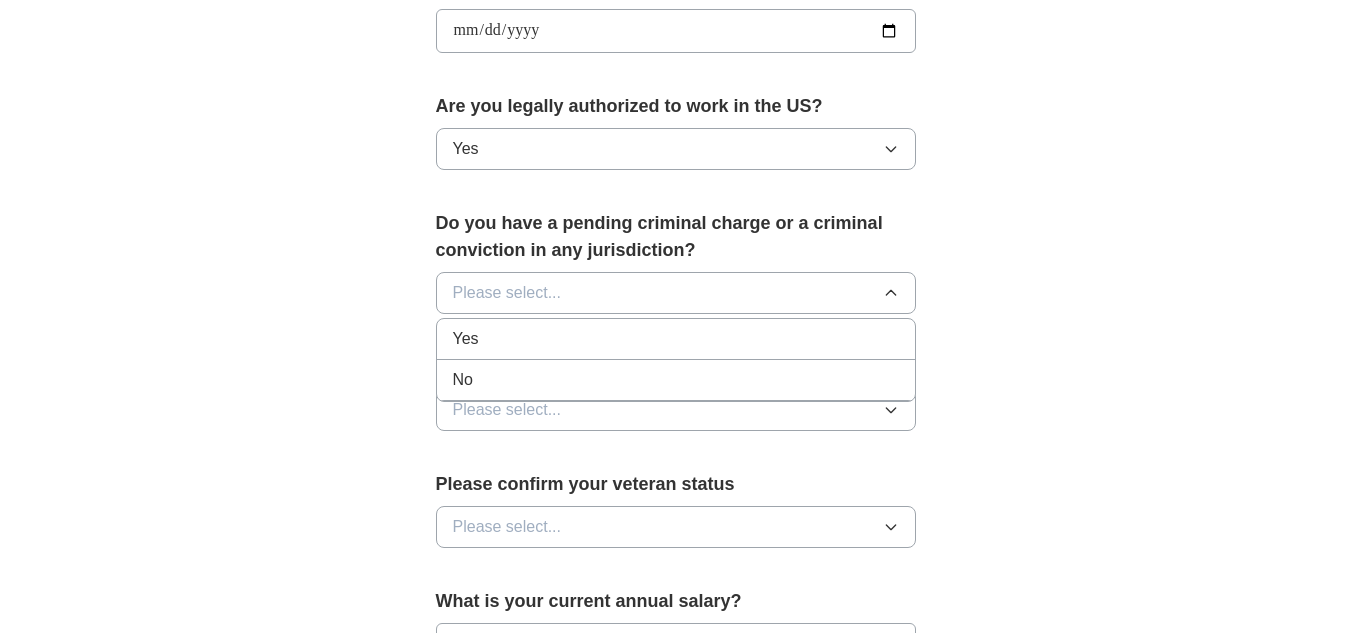 click on "No" at bounding box center [676, 380] 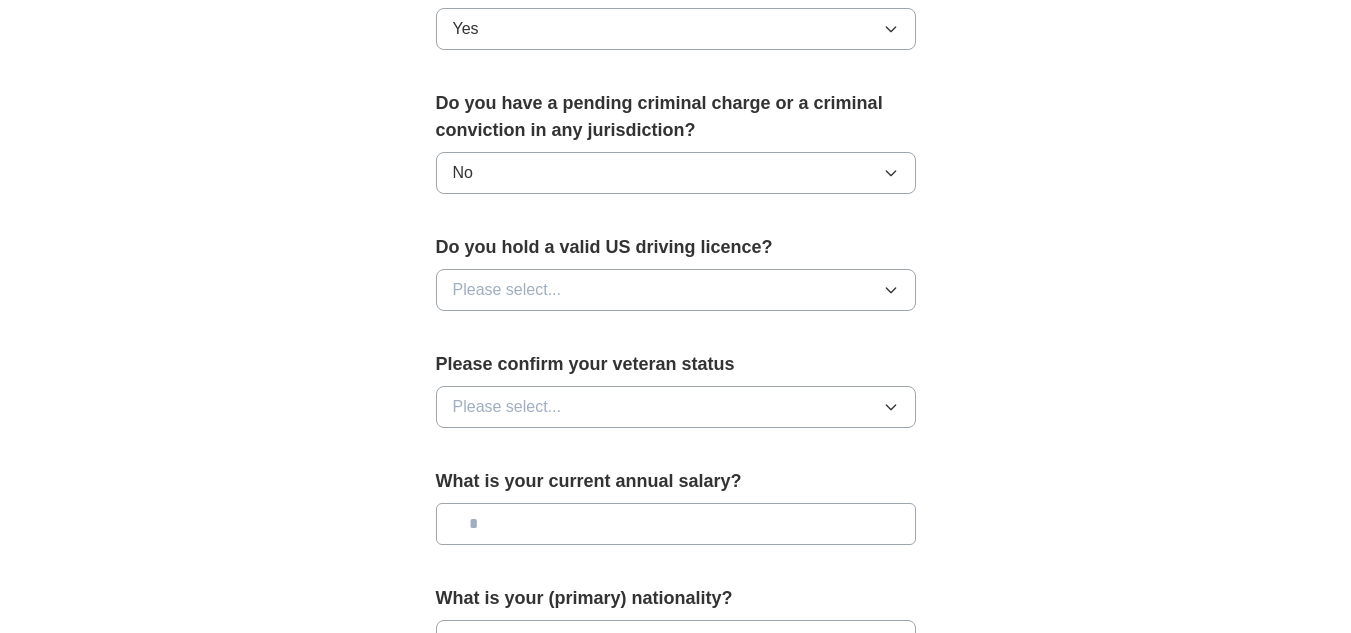 scroll, scrollTop: 1074, scrollLeft: 0, axis: vertical 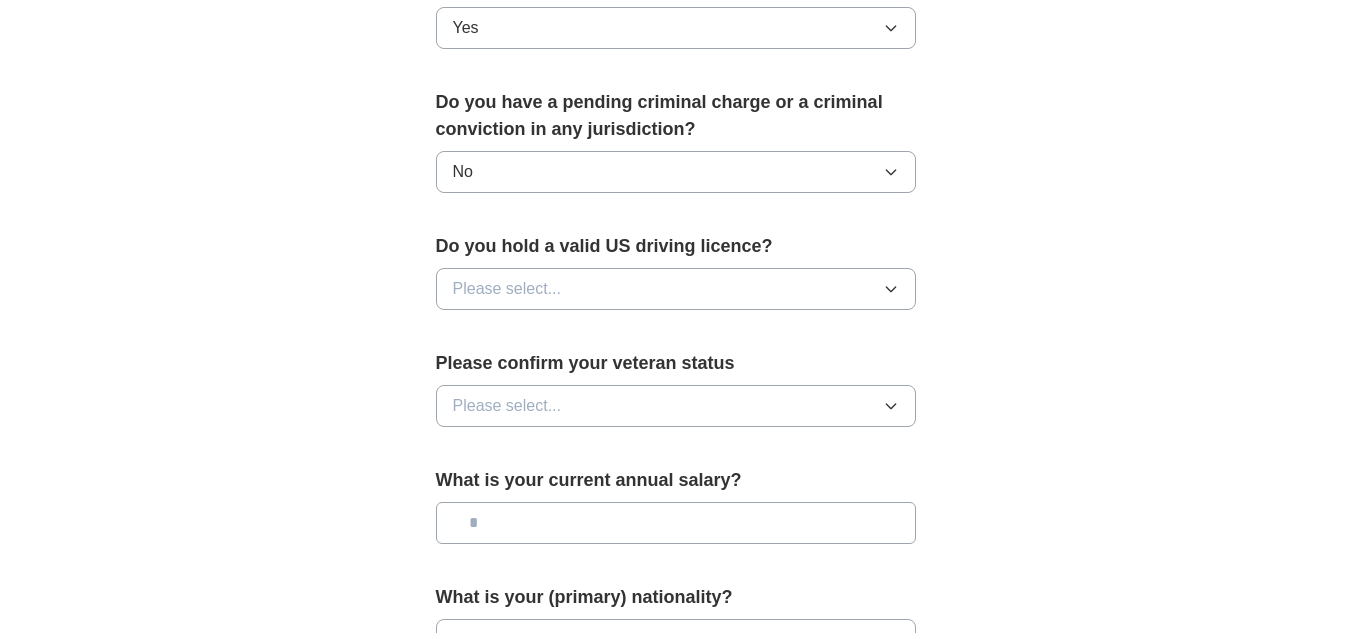 click on "Please select..." at bounding box center [676, 289] 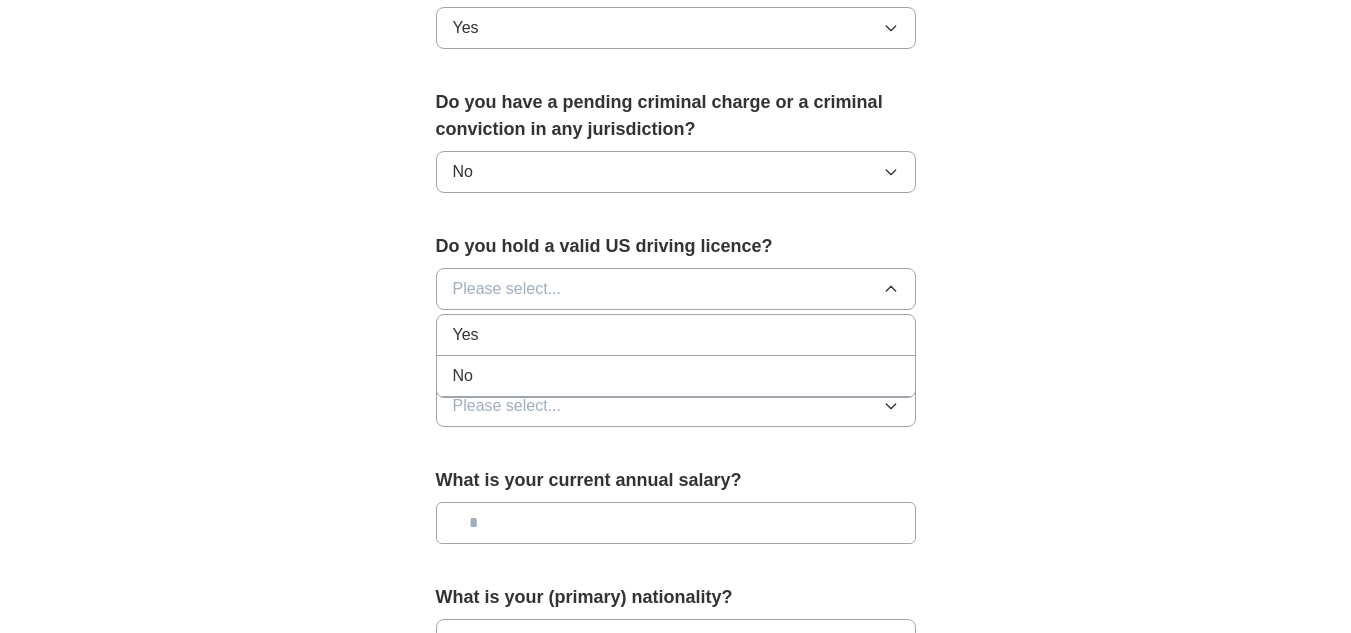 click on "Yes" at bounding box center (676, 335) 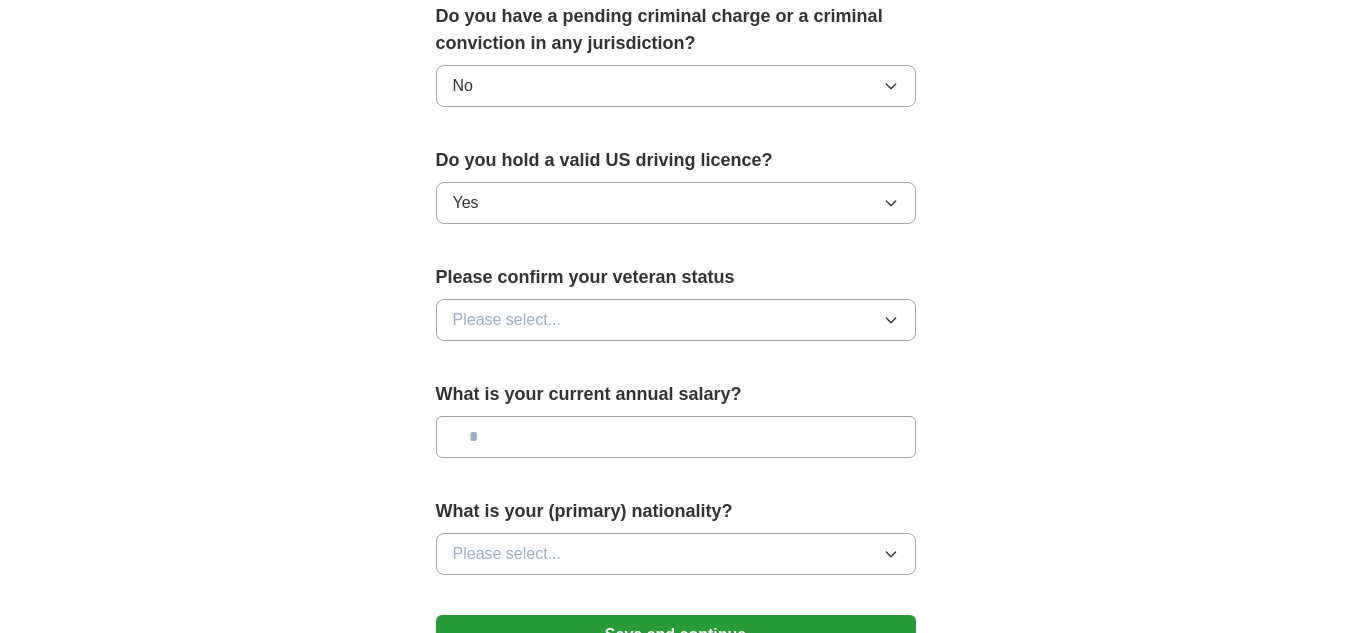 scroll, scrollTop: 1161, scrollLeft: 0, axis: vertical 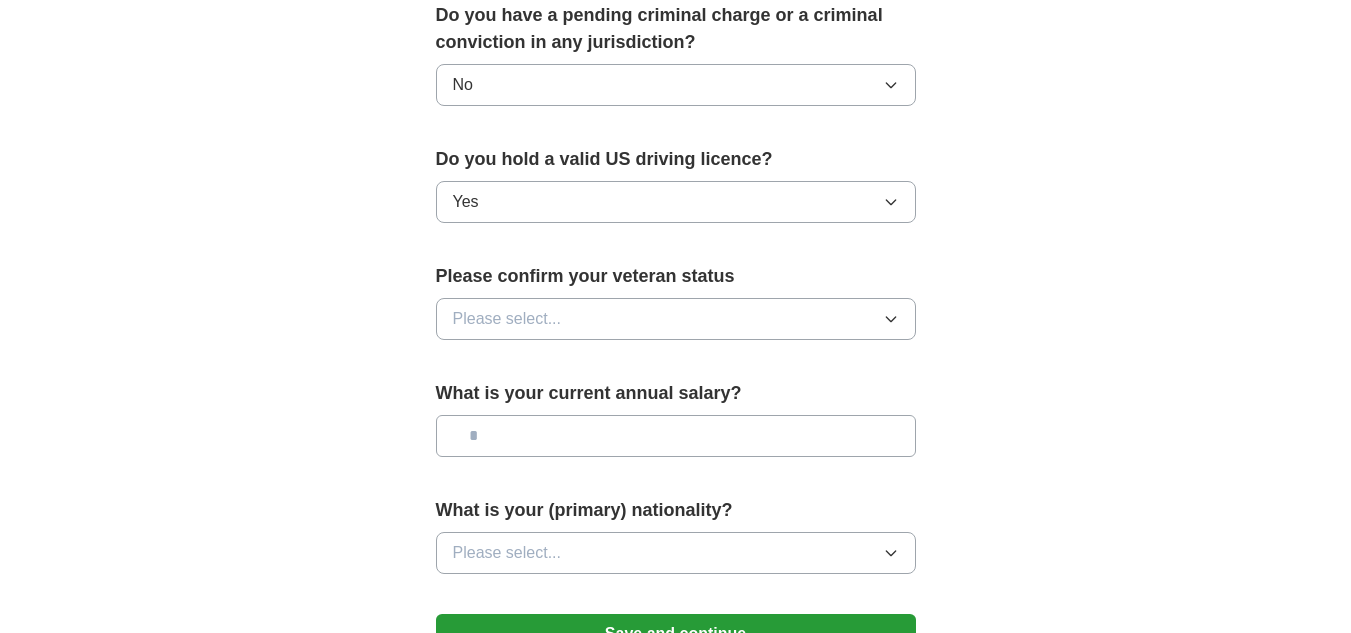 click on "Please select..." at bounding box center (676, 319) 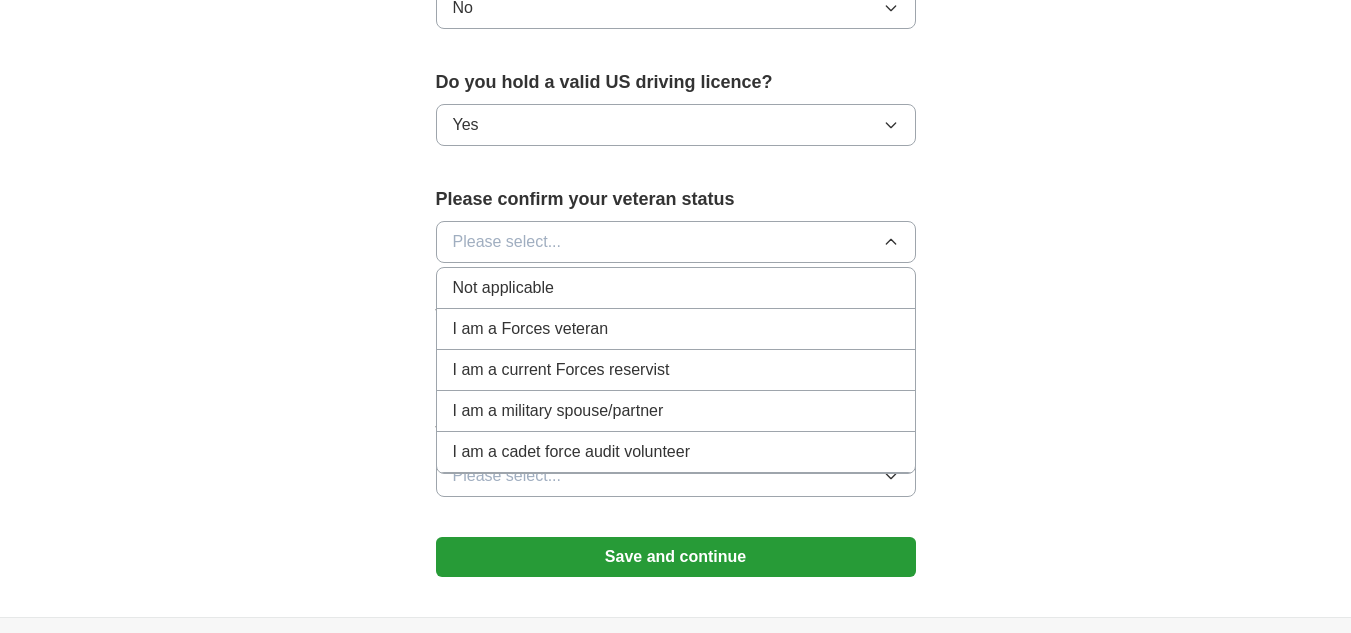 scroll, scrollTop: 1242, scrollLeft: 0, axis: vertical 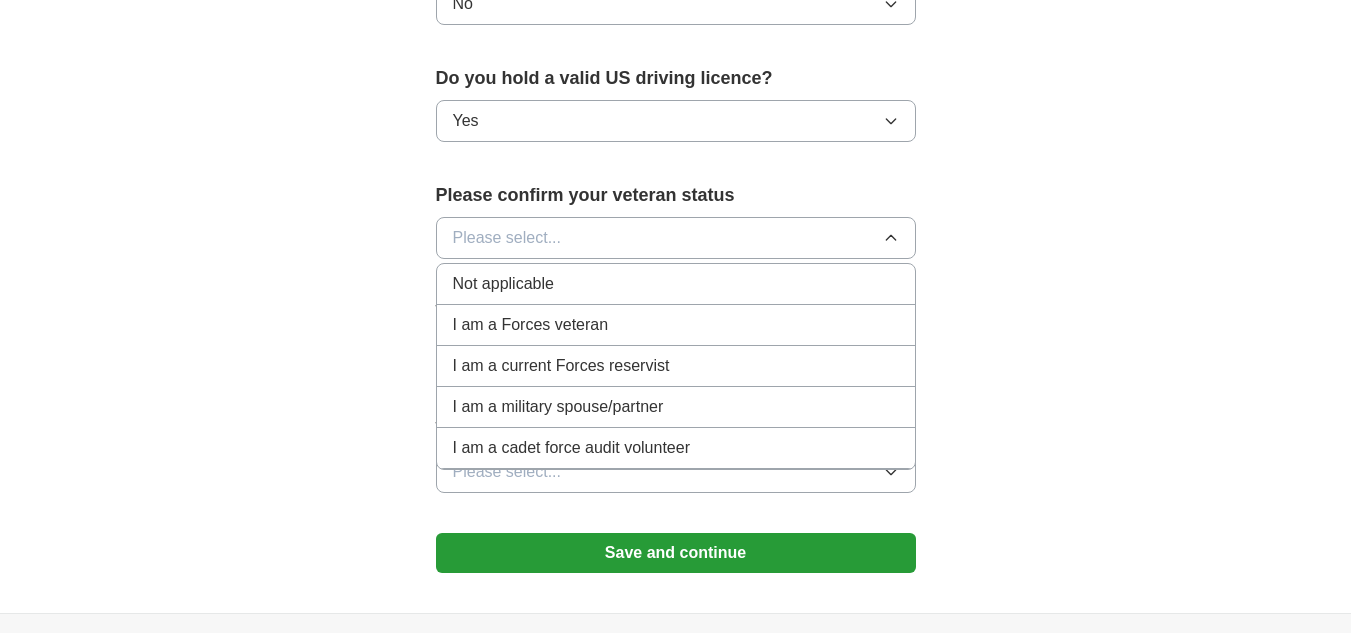 click on "Not applicable" at bounding box center (676, 284) 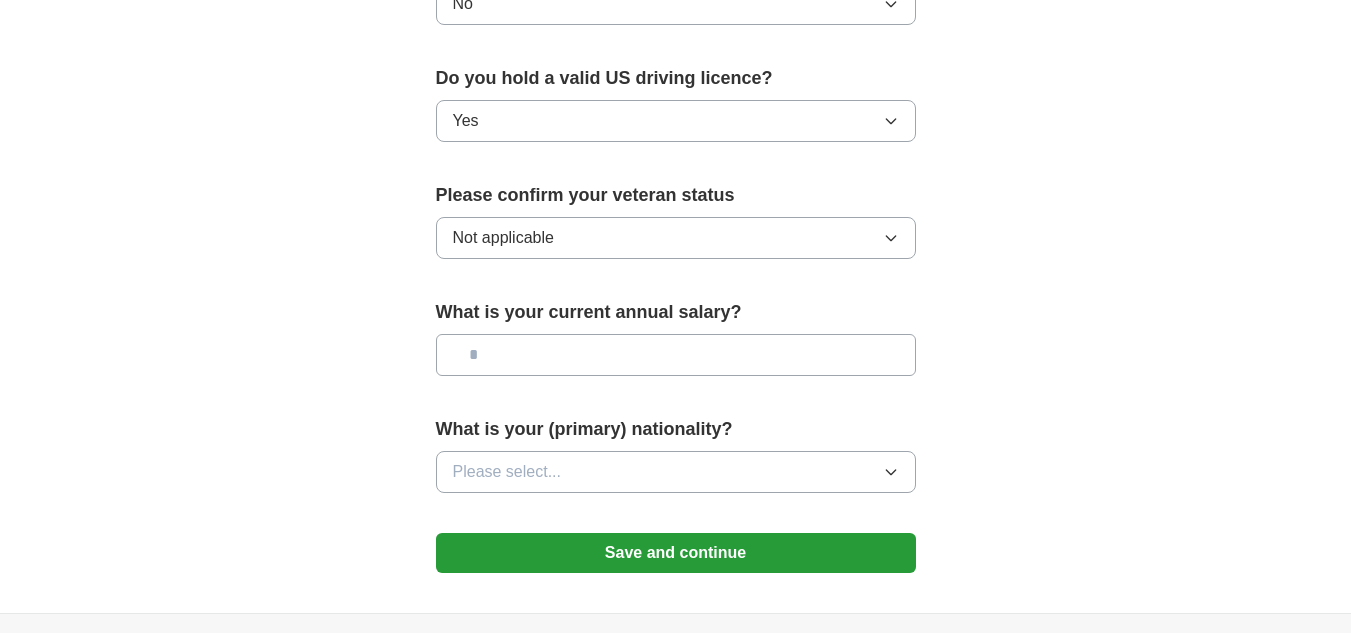 click at bounding box center [676, 355] 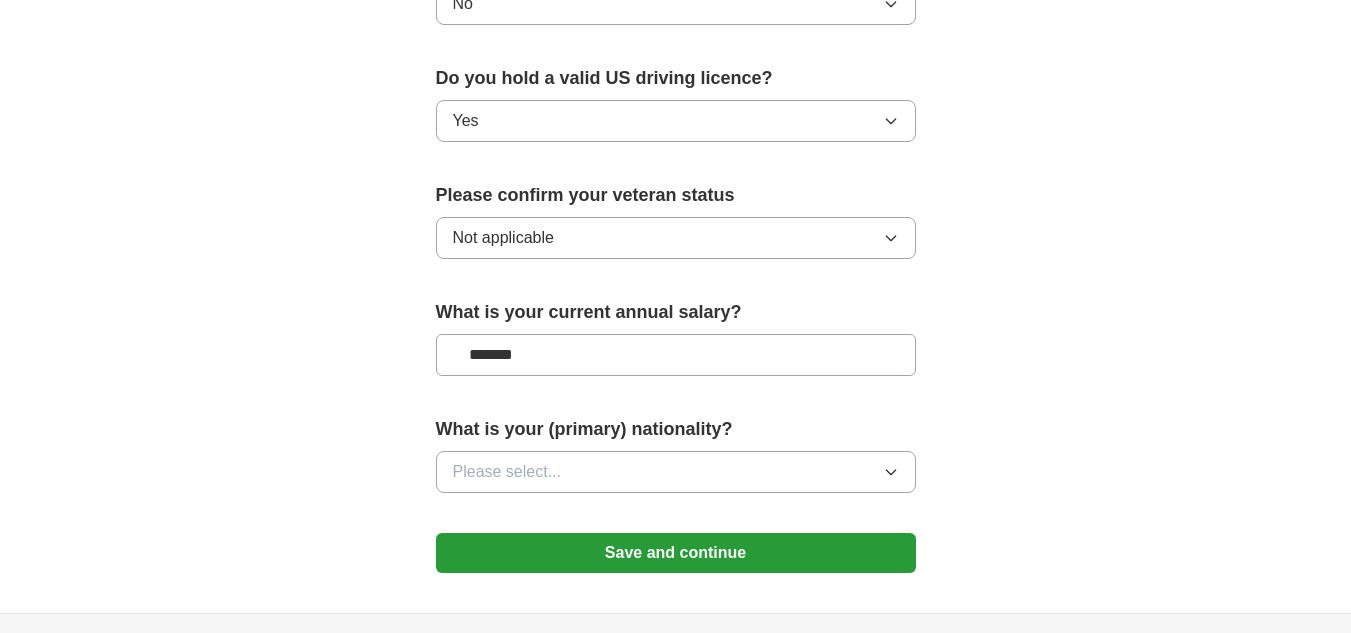 click on "**********" at bounding box center (676, -284) 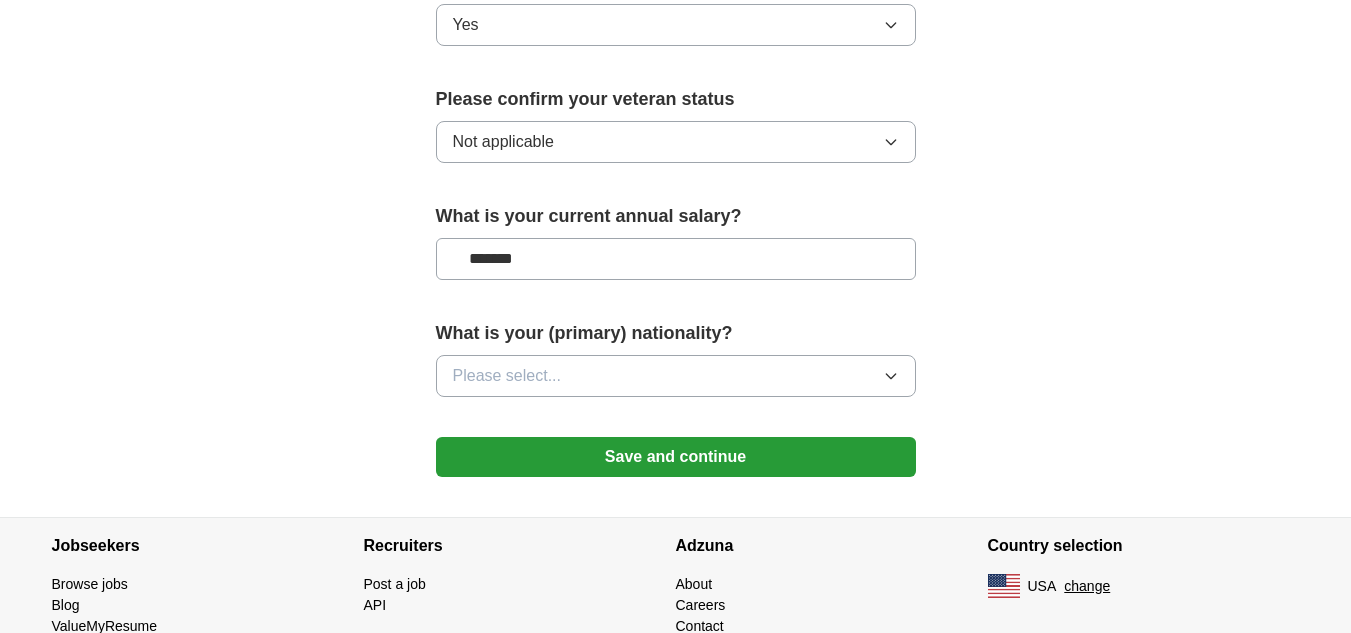 scroll, scrollTop: 1339, scrollLeft: 0, axis: vertical 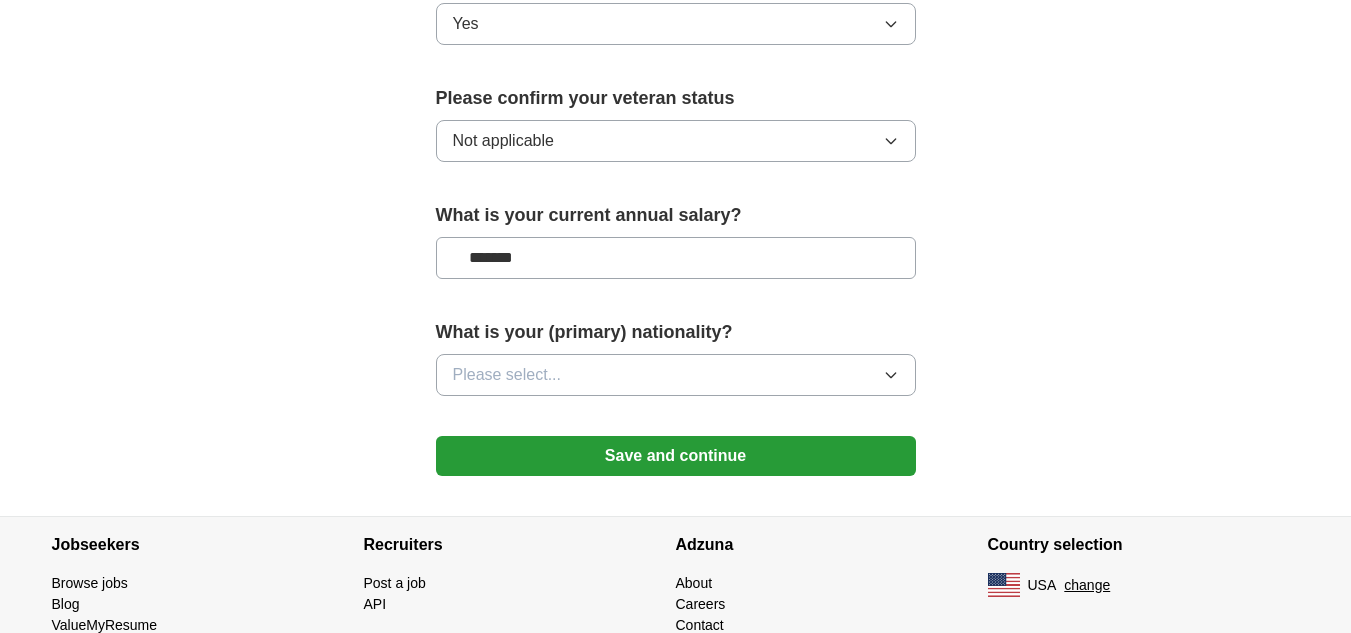 click on "*******" at bounding box center [676, 258] 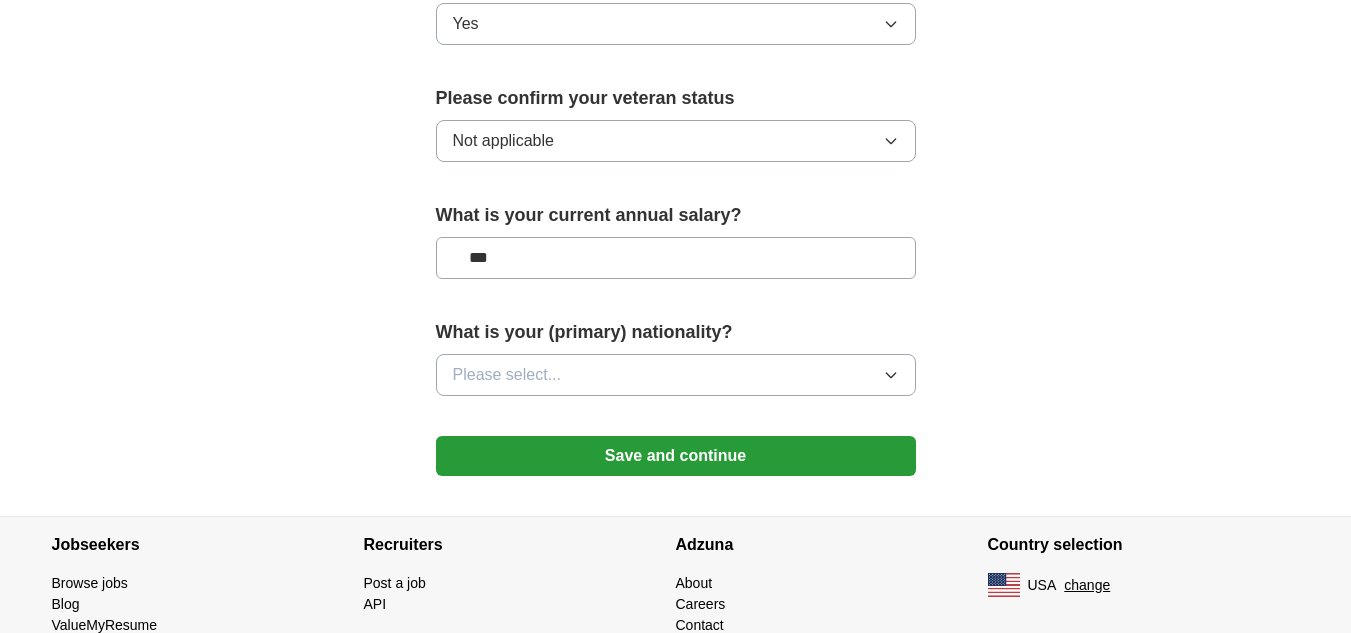 type on "**" 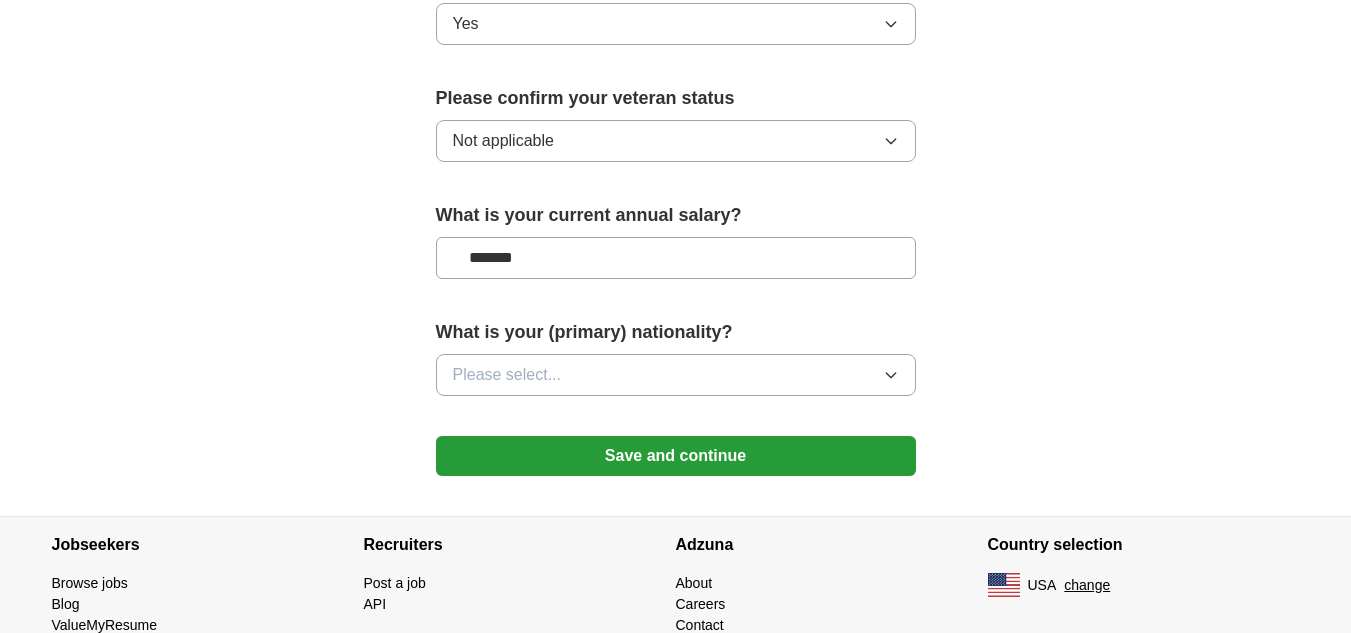 type on "*******" 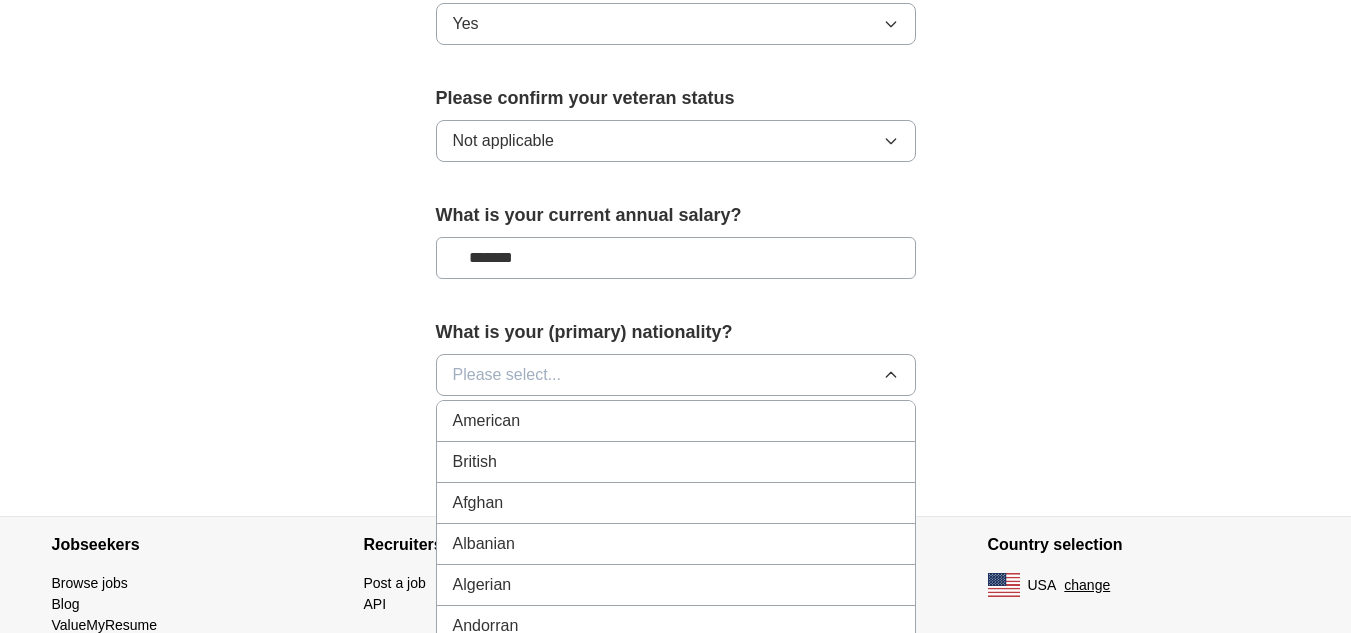 click on "American" at bounding box center [676, 421] 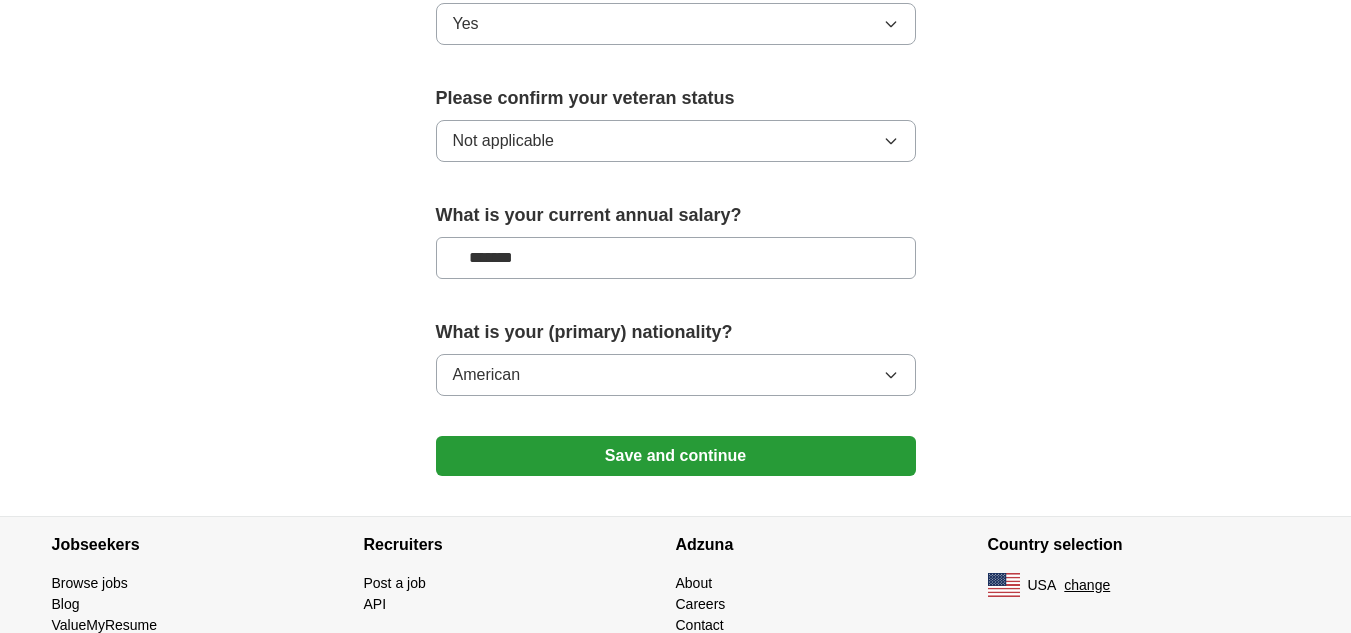 click on "**********" at bounding box center [676, -381] 